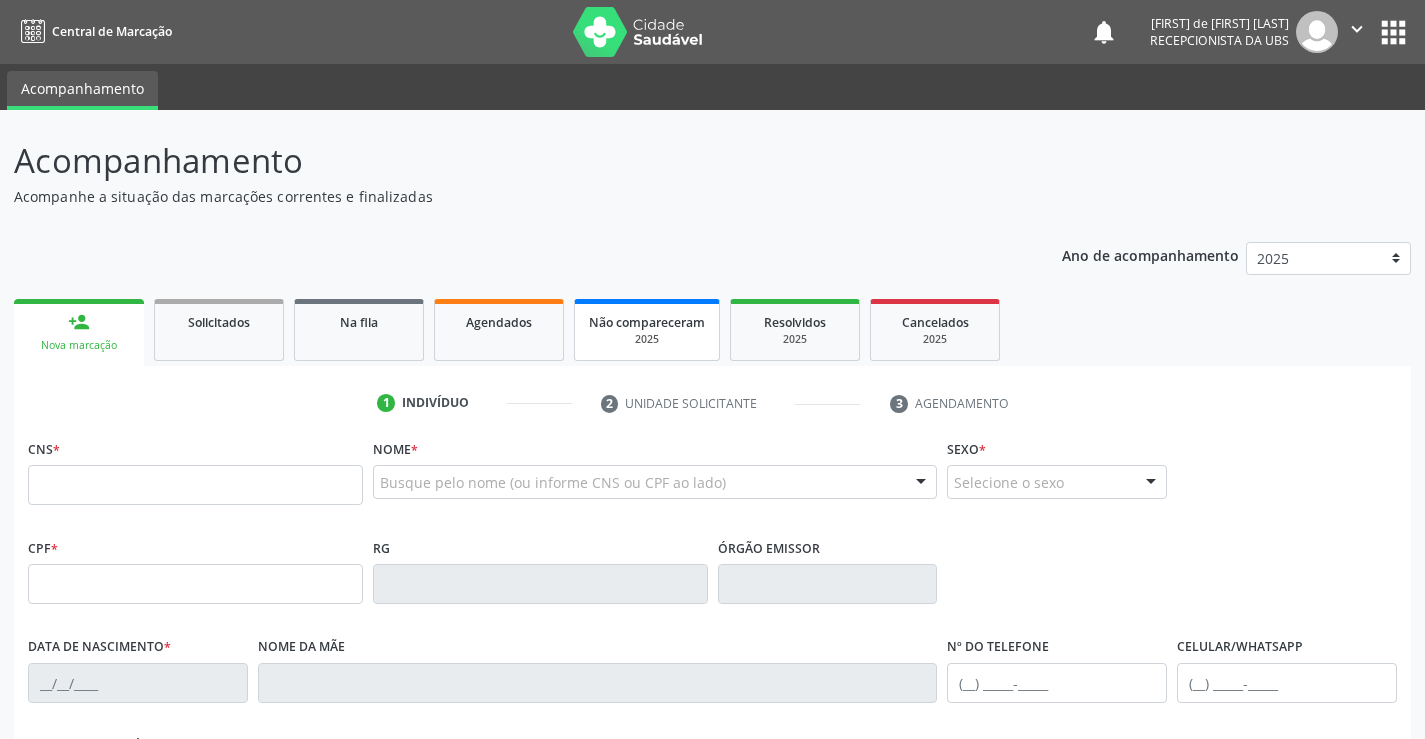 scroll, scrollTop: 0, scrollLeft: 0, axis: both 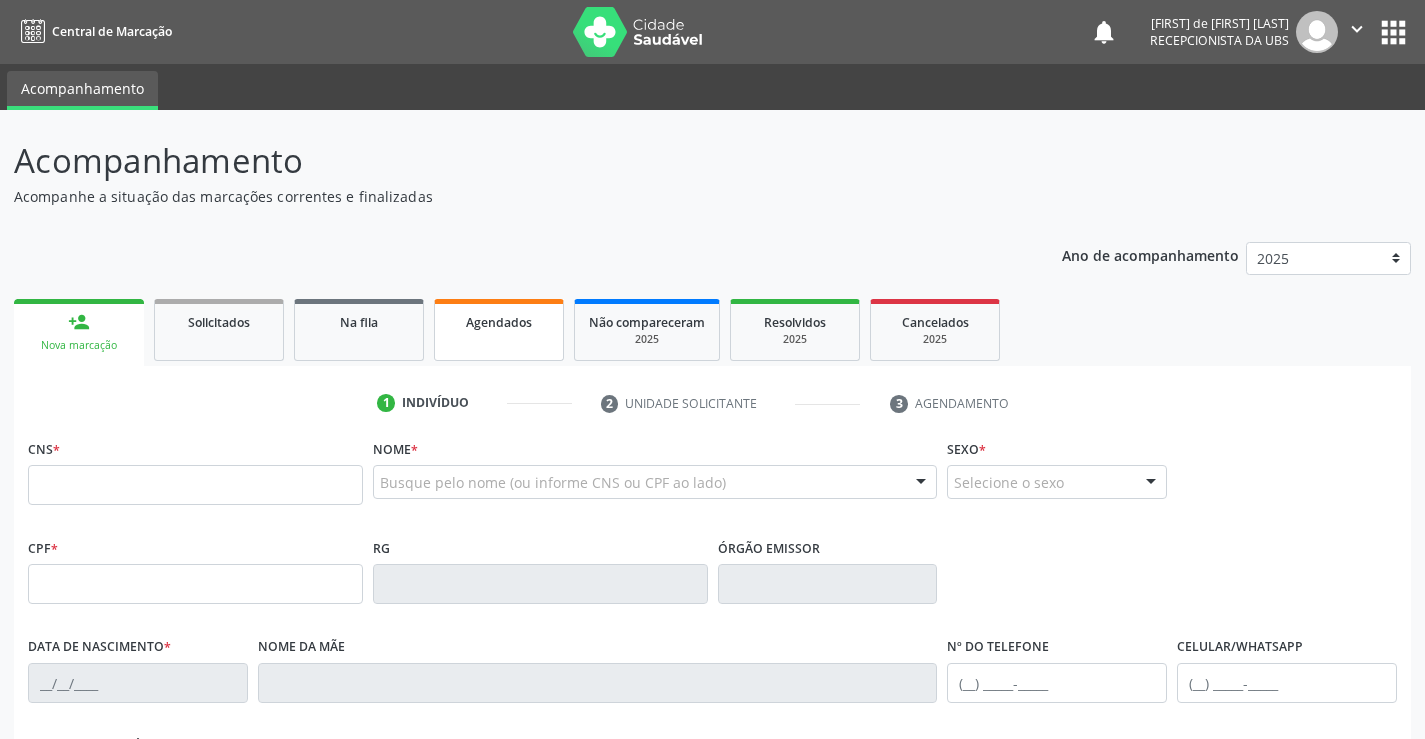 click on "Agendados" at bounding box center (499, 321) 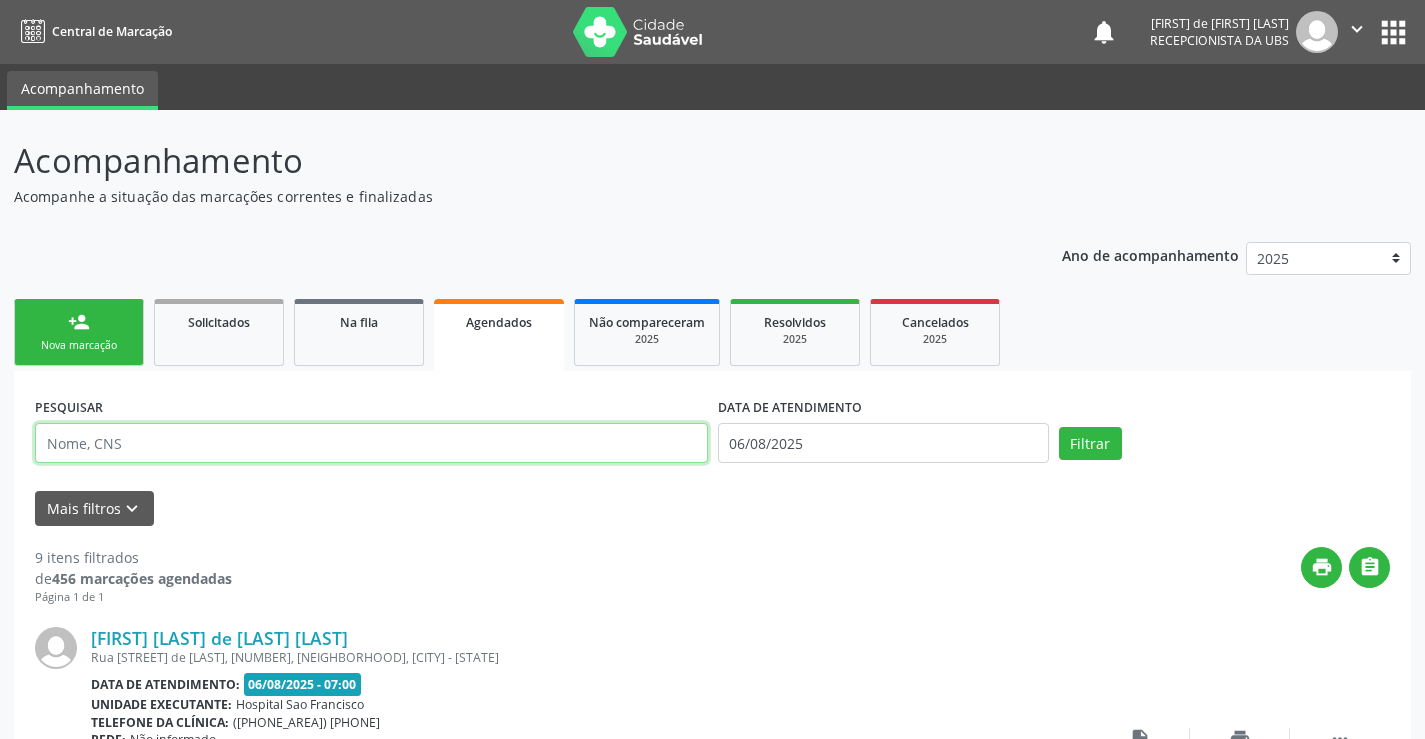 click at bounding box center [371, 443] 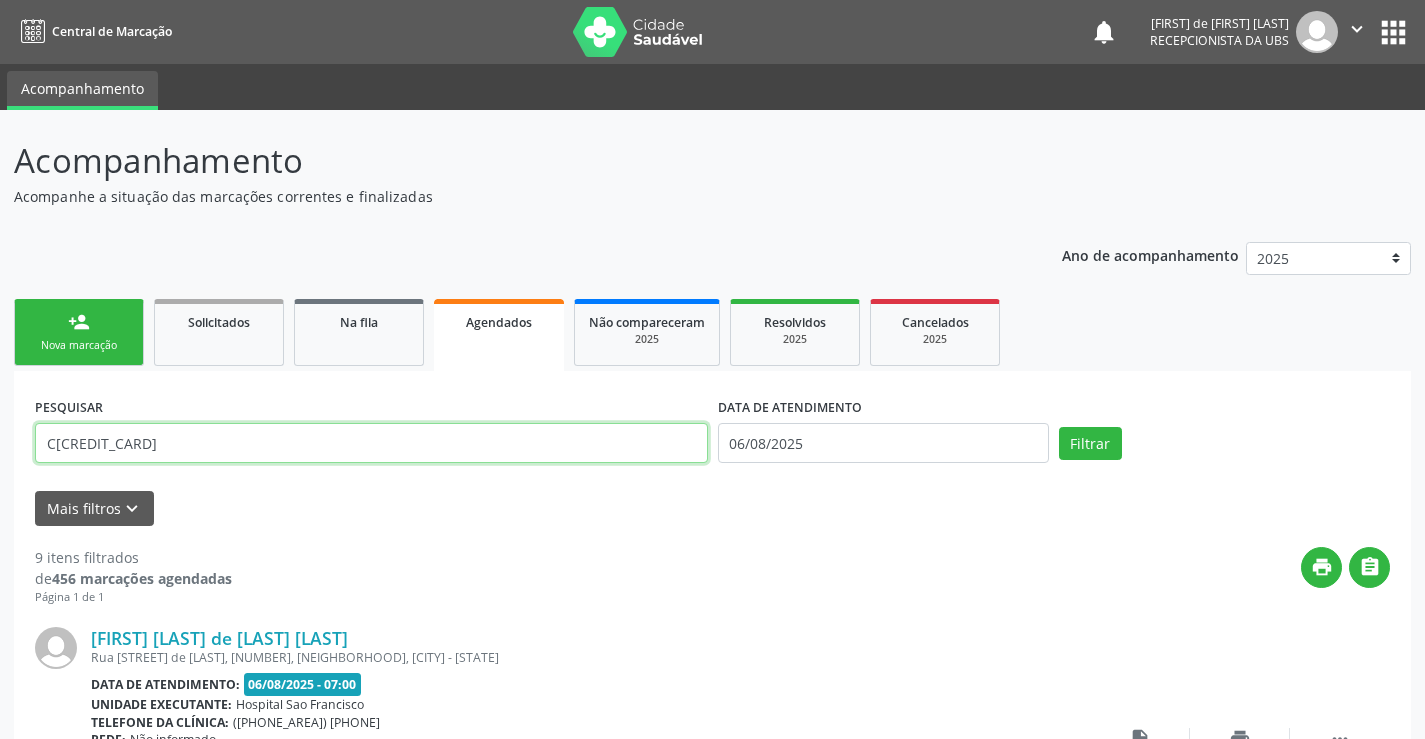 click on "C[CREDIT_CARD]" at bounding box center (371, 443) 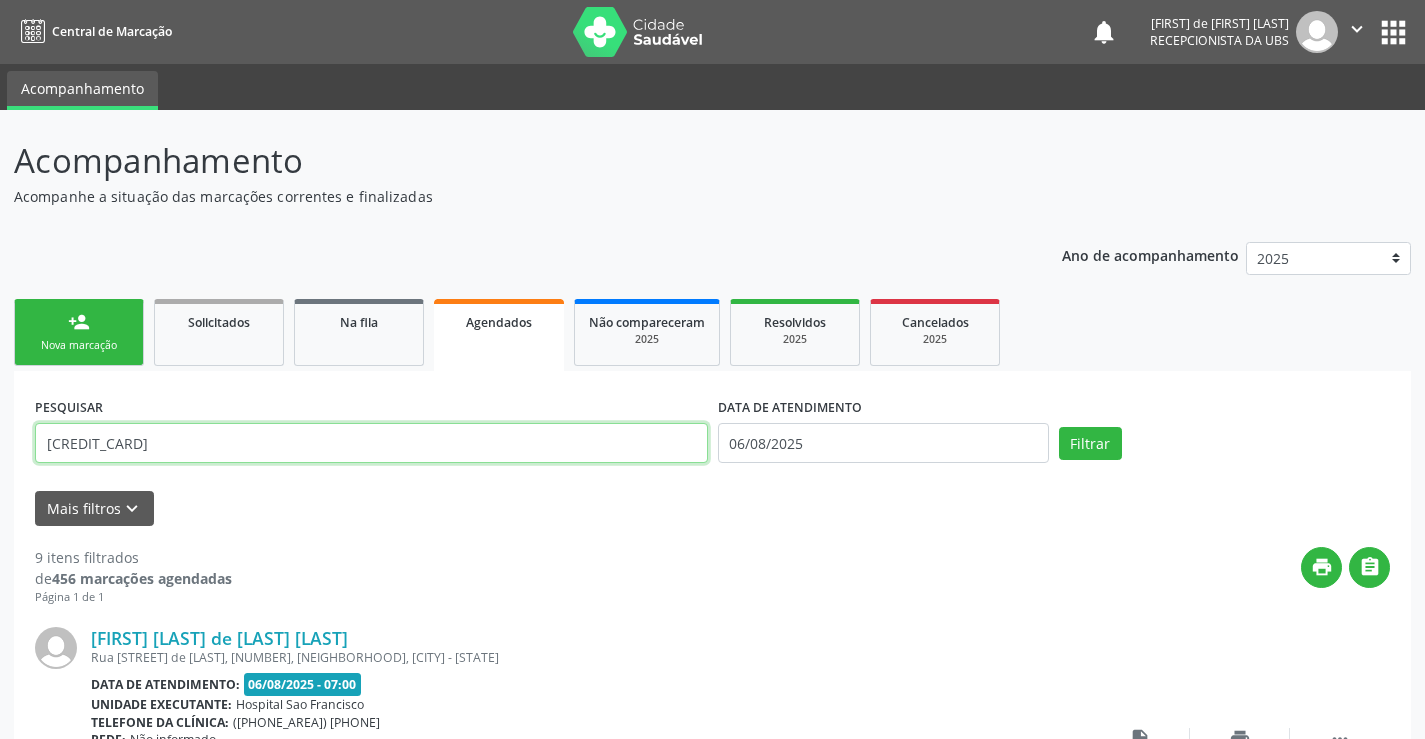 type on "[CREDIT_CARD]" 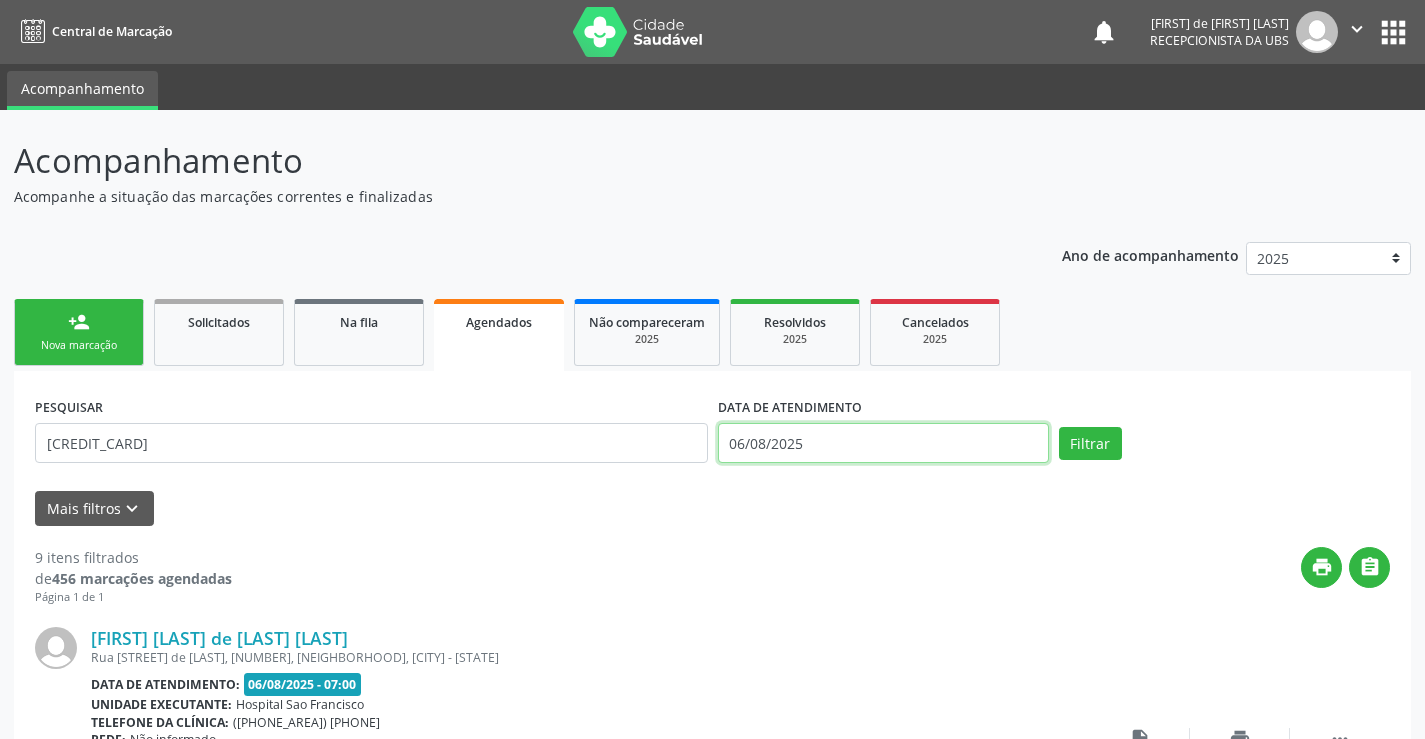 click on "06/08/2025" at bounding box center (883, 443) 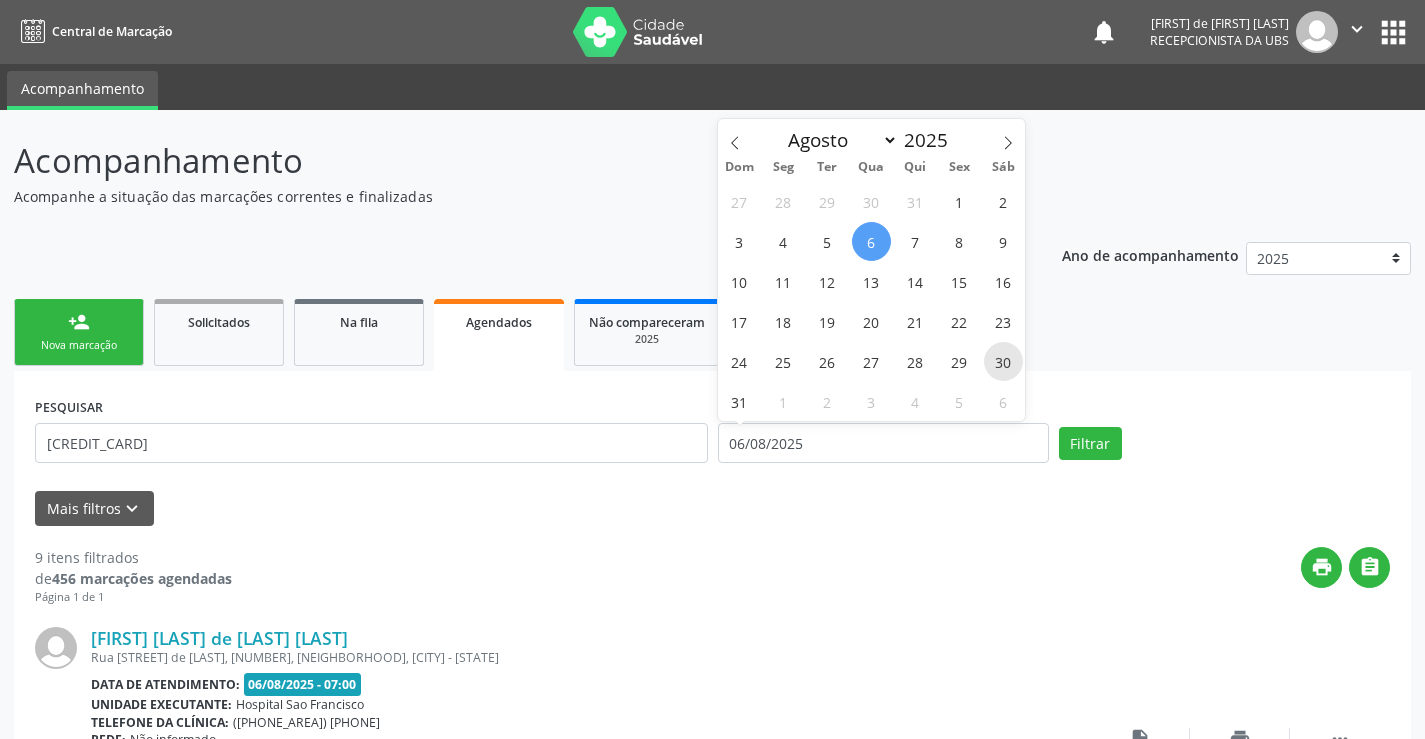click on "30" at bounding box center (1003, 361) 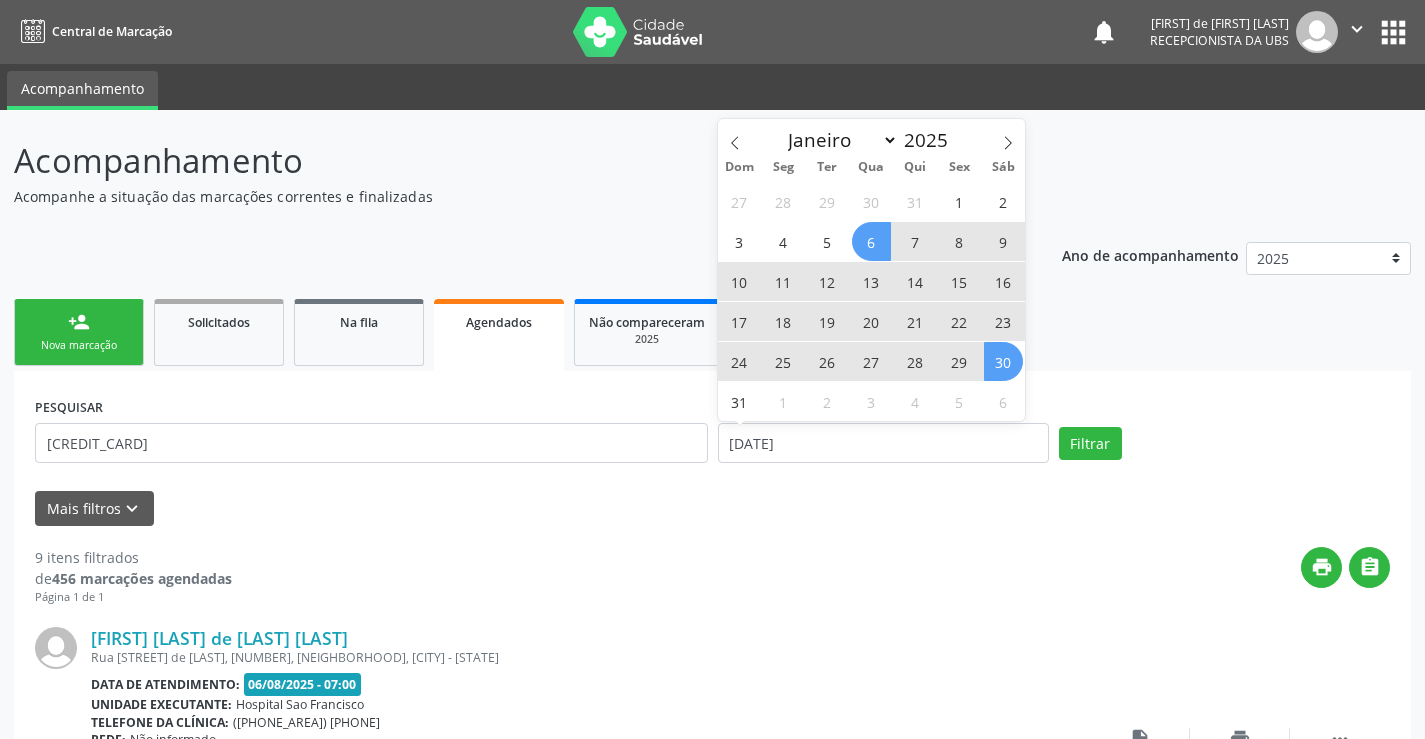 click on "6" at bounding box center (871, 241) 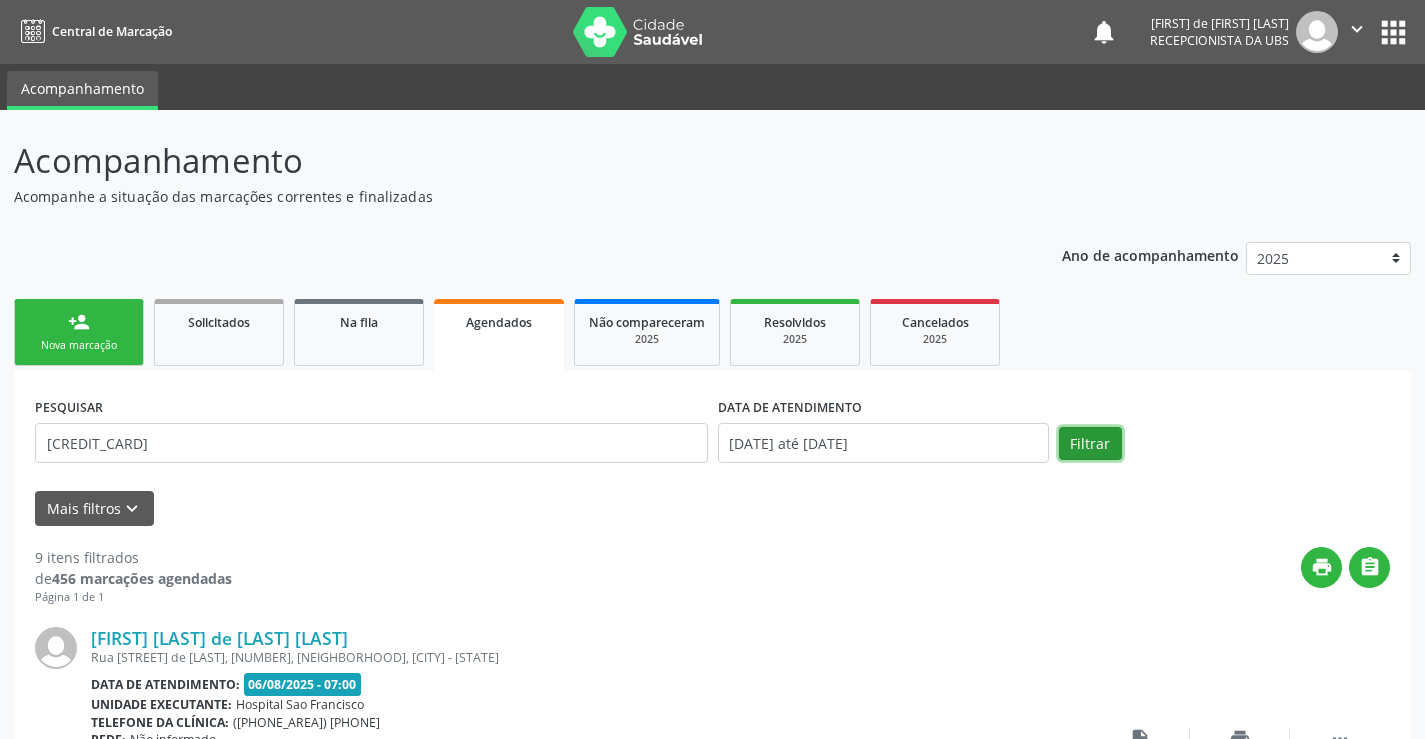 click on "Filtrar" at bounding box center [1090, 444] 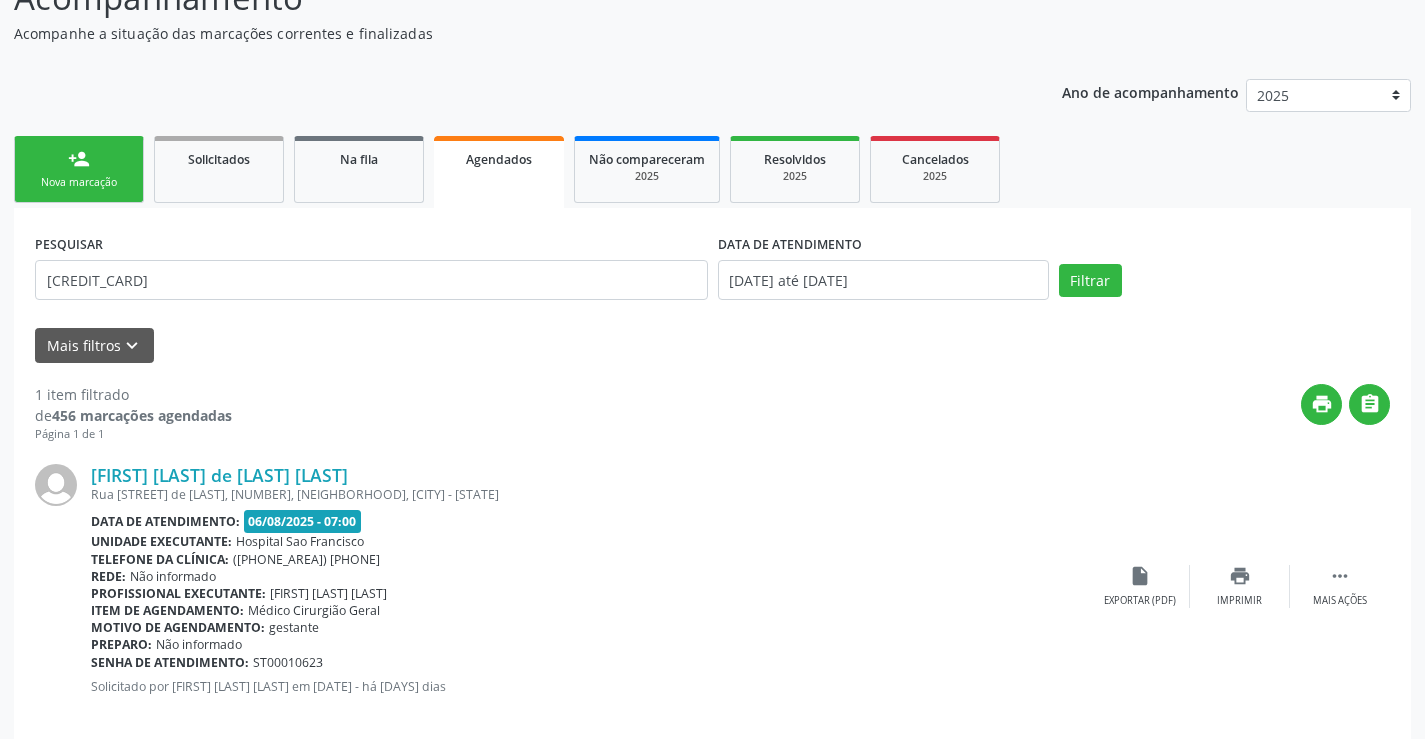 scroll, scrollTop: 189, scrollLeft: 0, axis: vertical 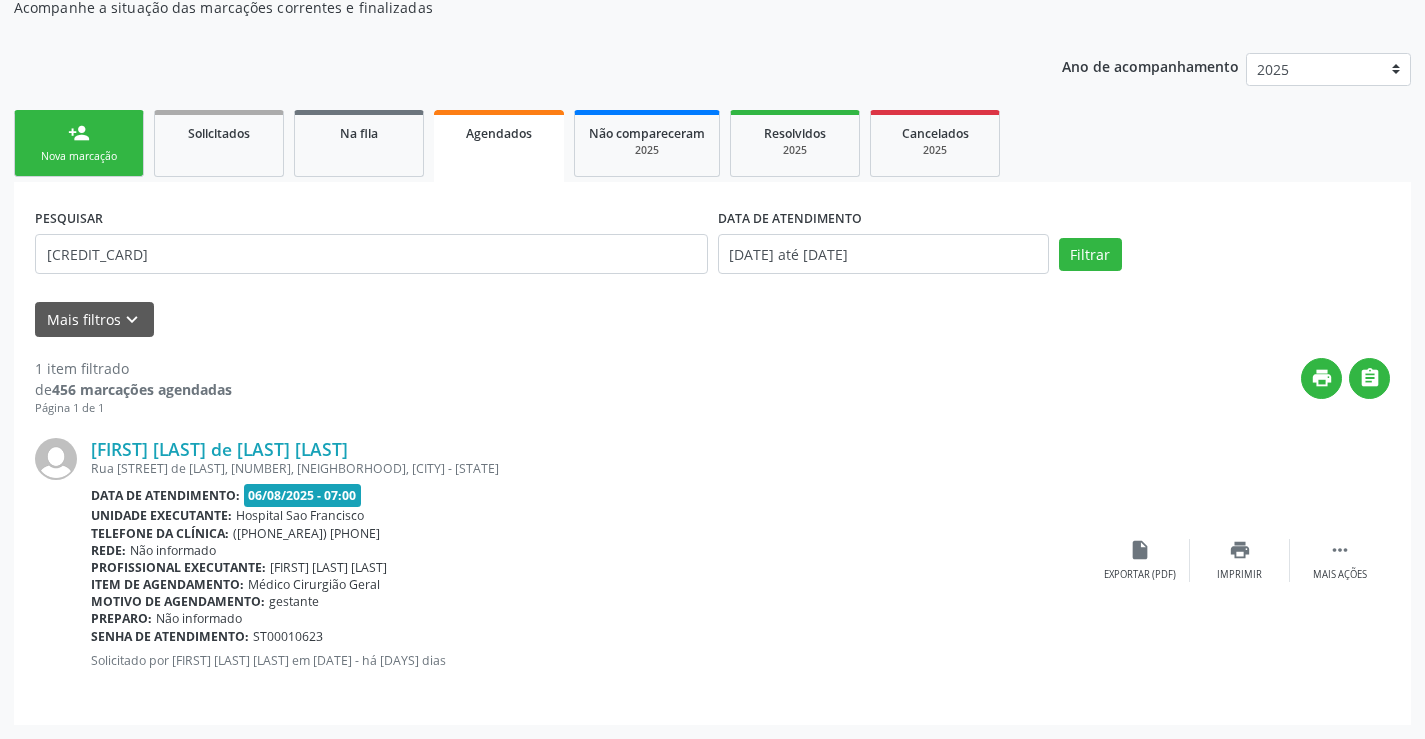 click on "Nova marcação" at bounding box center (79, 156) 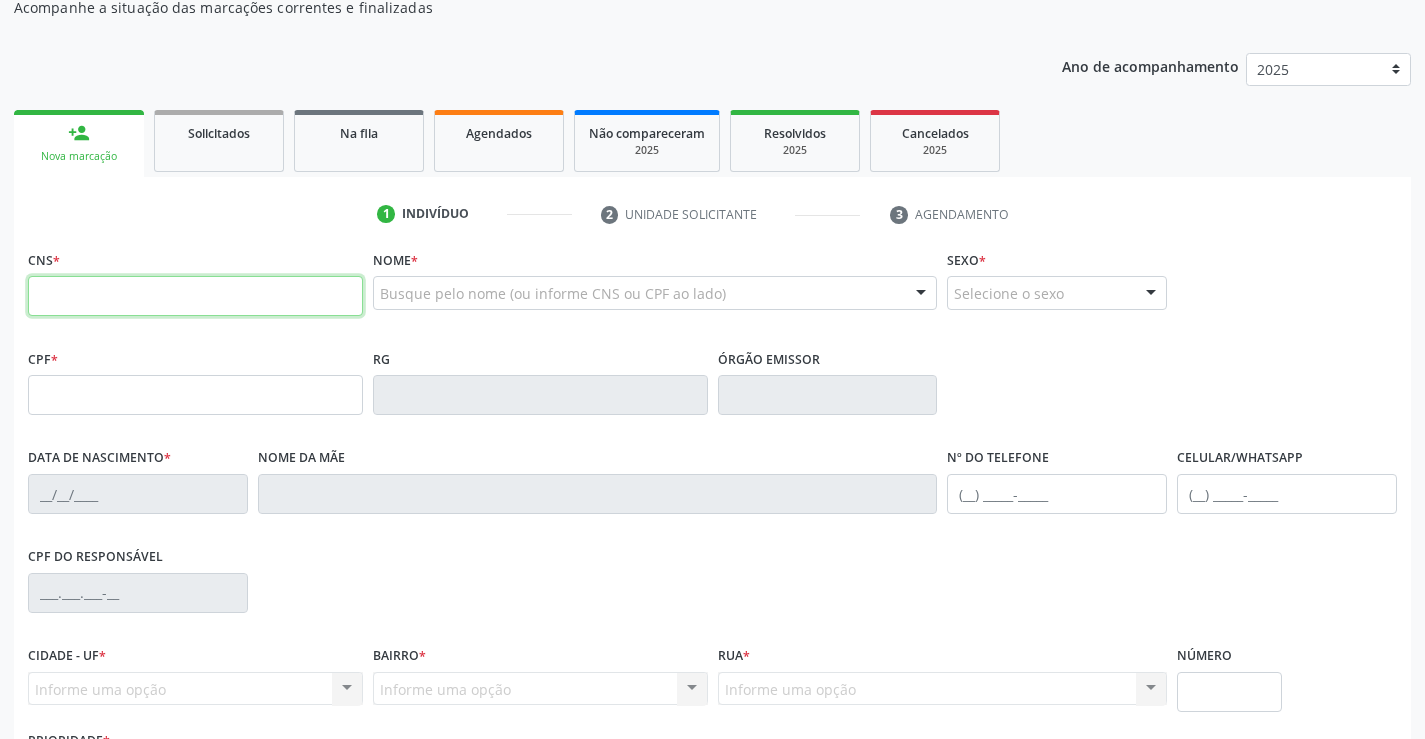 click at bounding box center [195, 296] 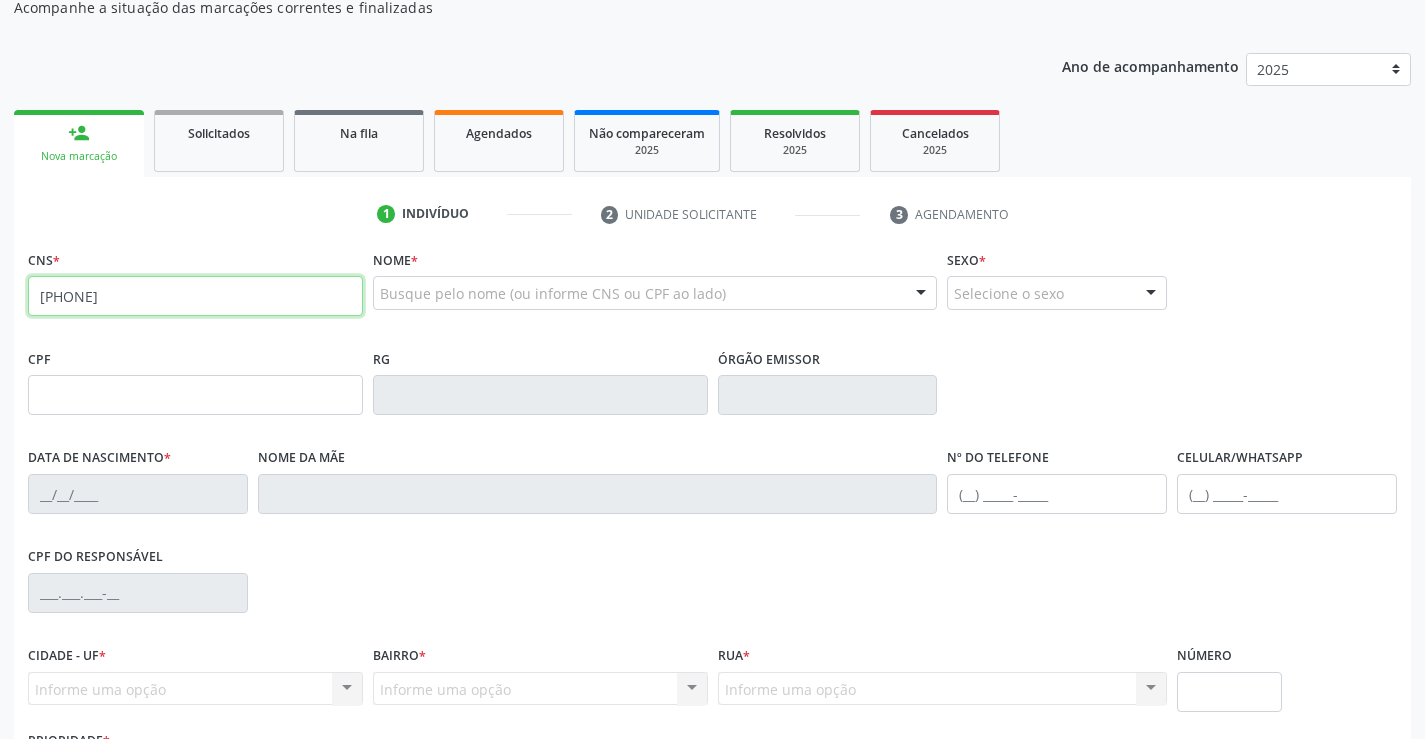 type on "[PHONE]" 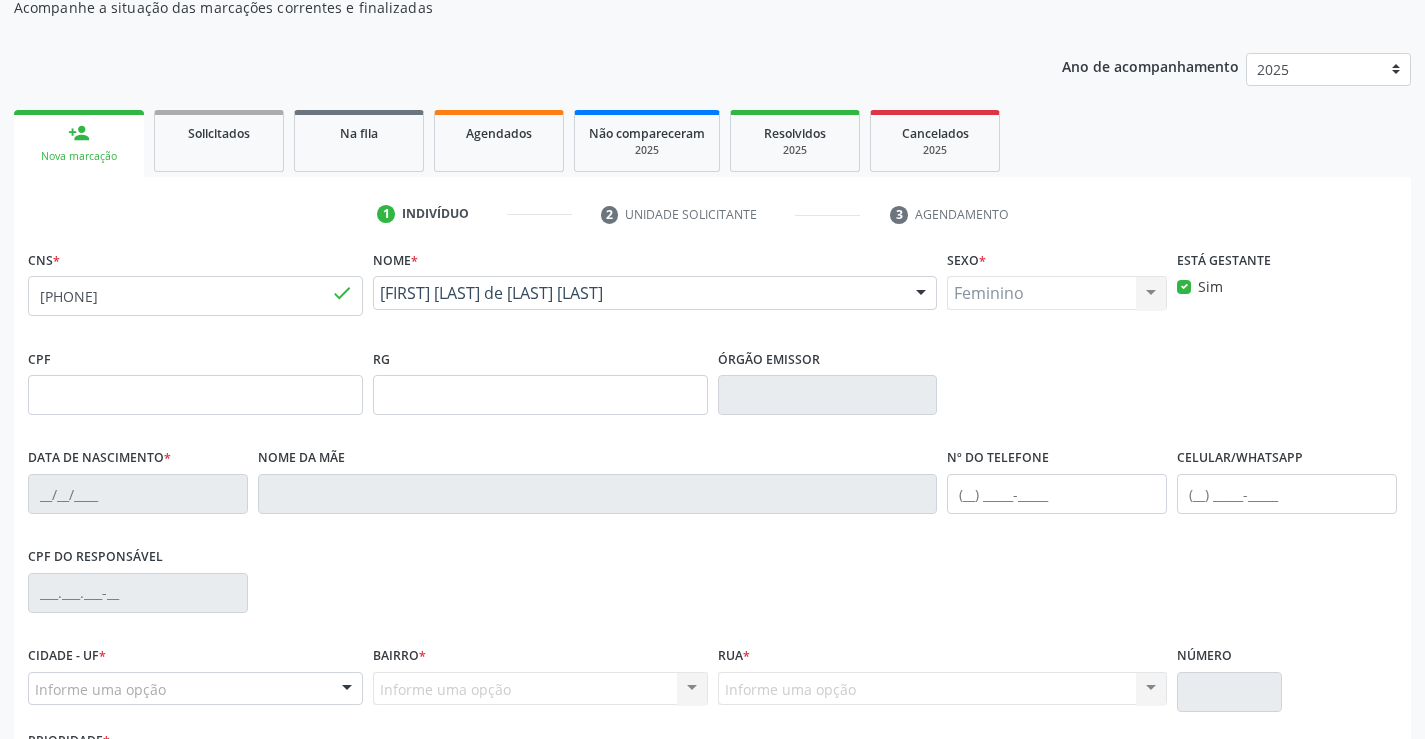 type on "[DATE]" 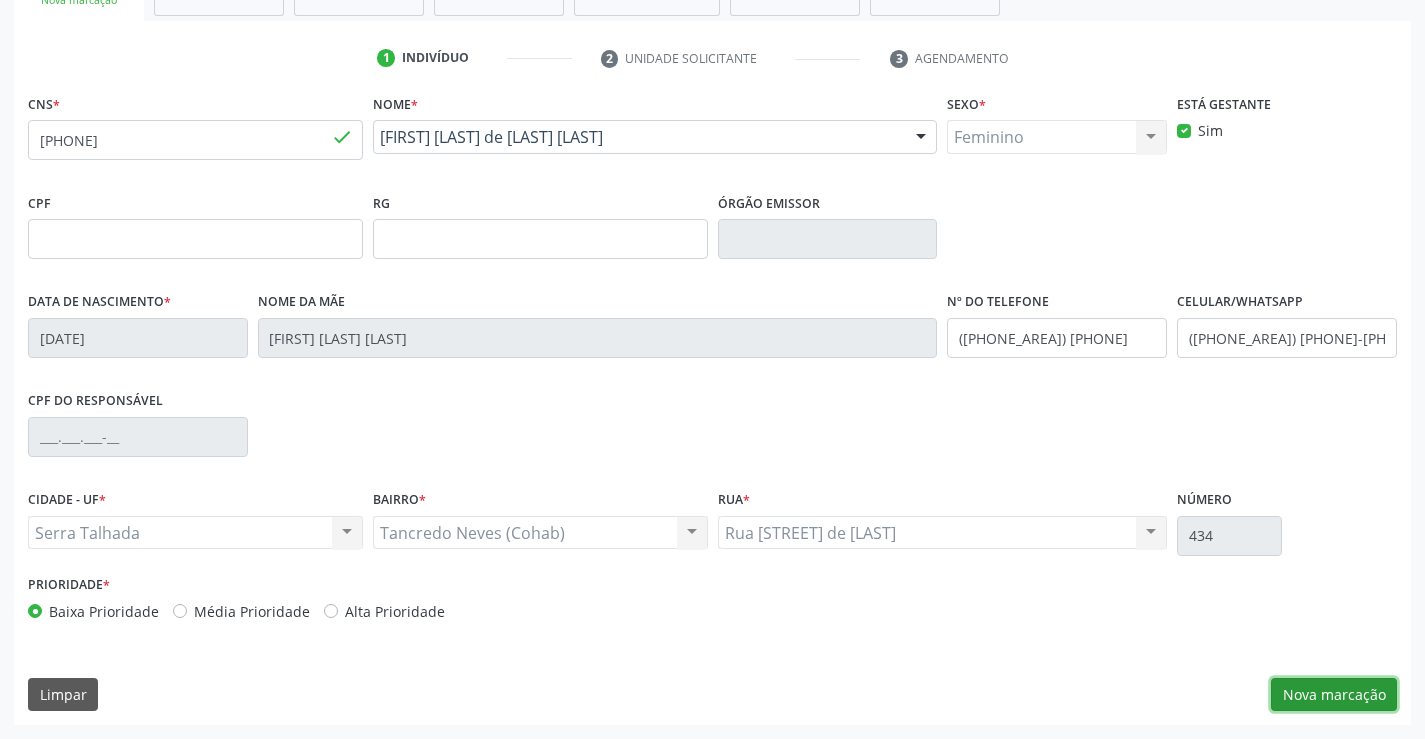 click on "Nova marcação" at bounding box center [1334, 695] 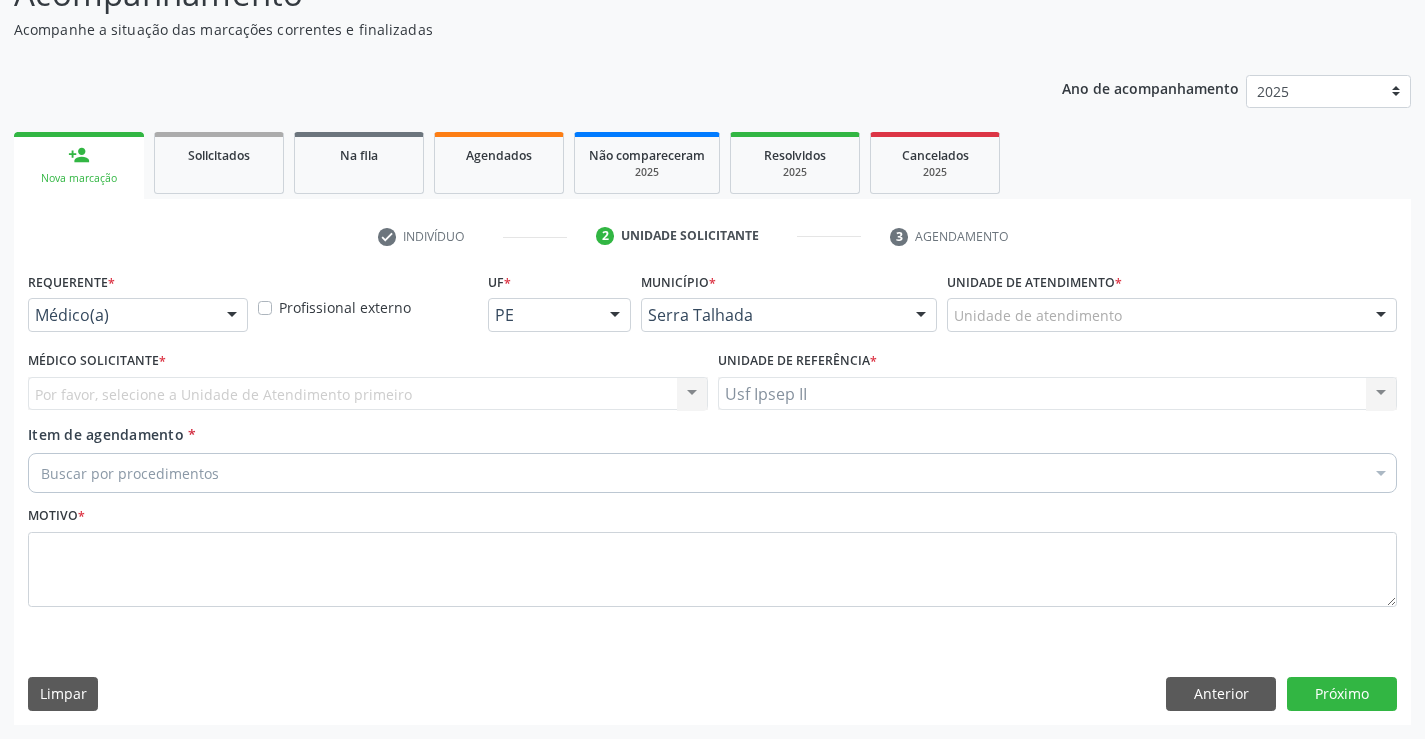 scroll, scrollTop: 167, scrollLeft: 0, axis: vertical 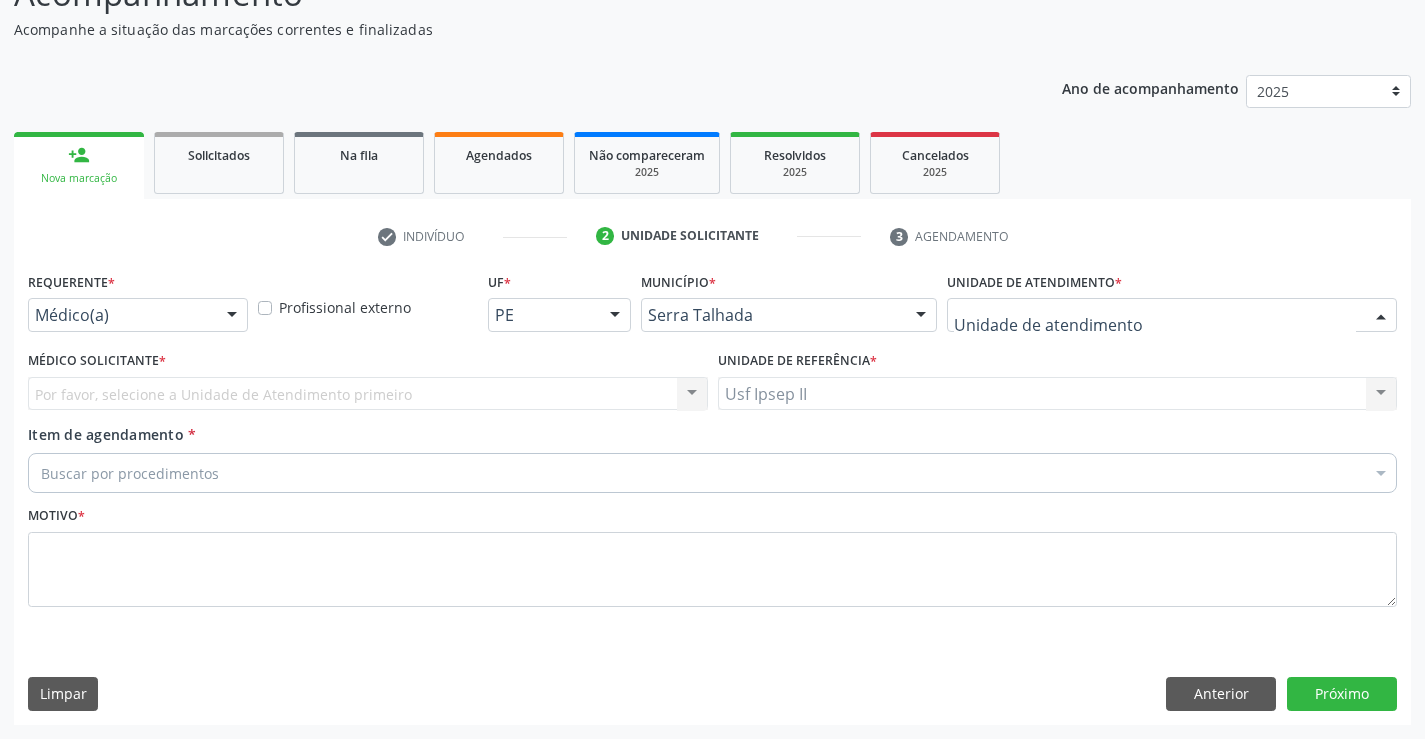 click at bounding box center (1172, 315) 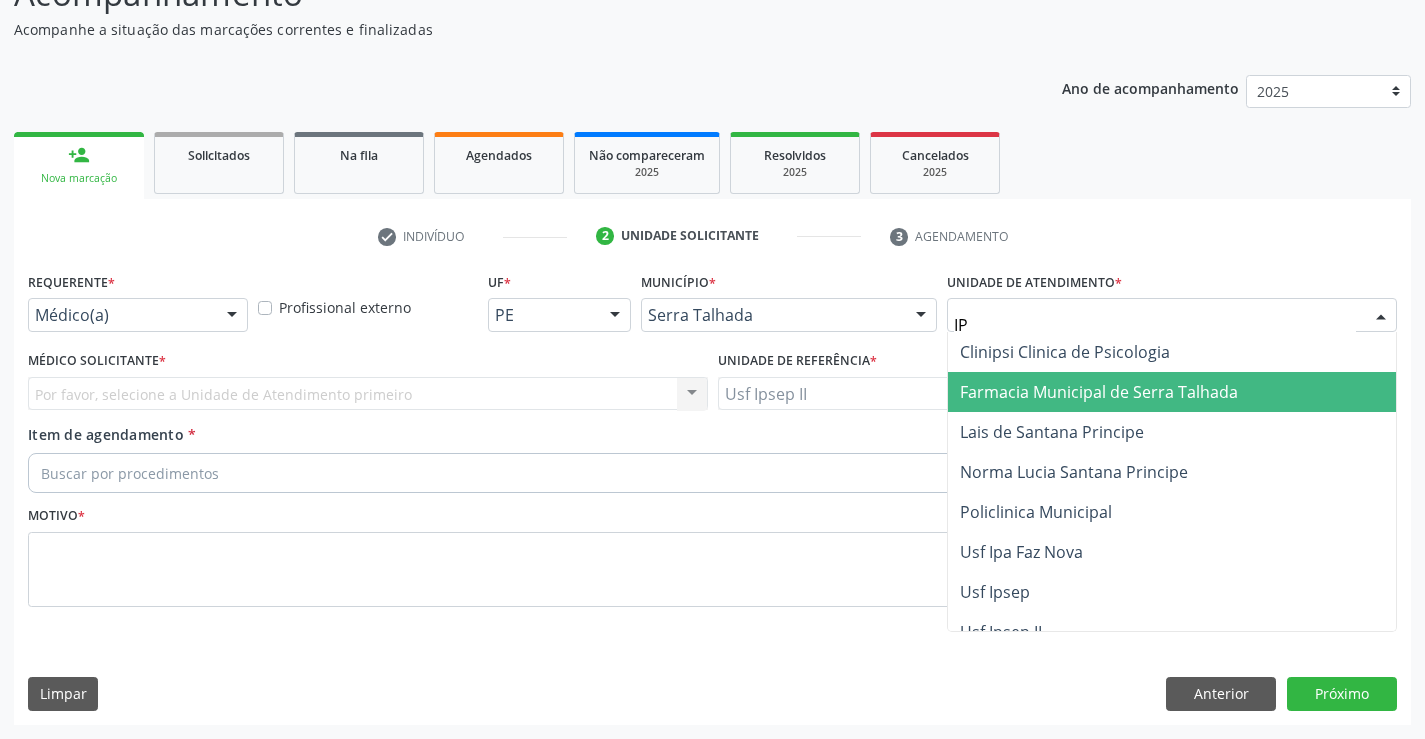 type on "IPS" 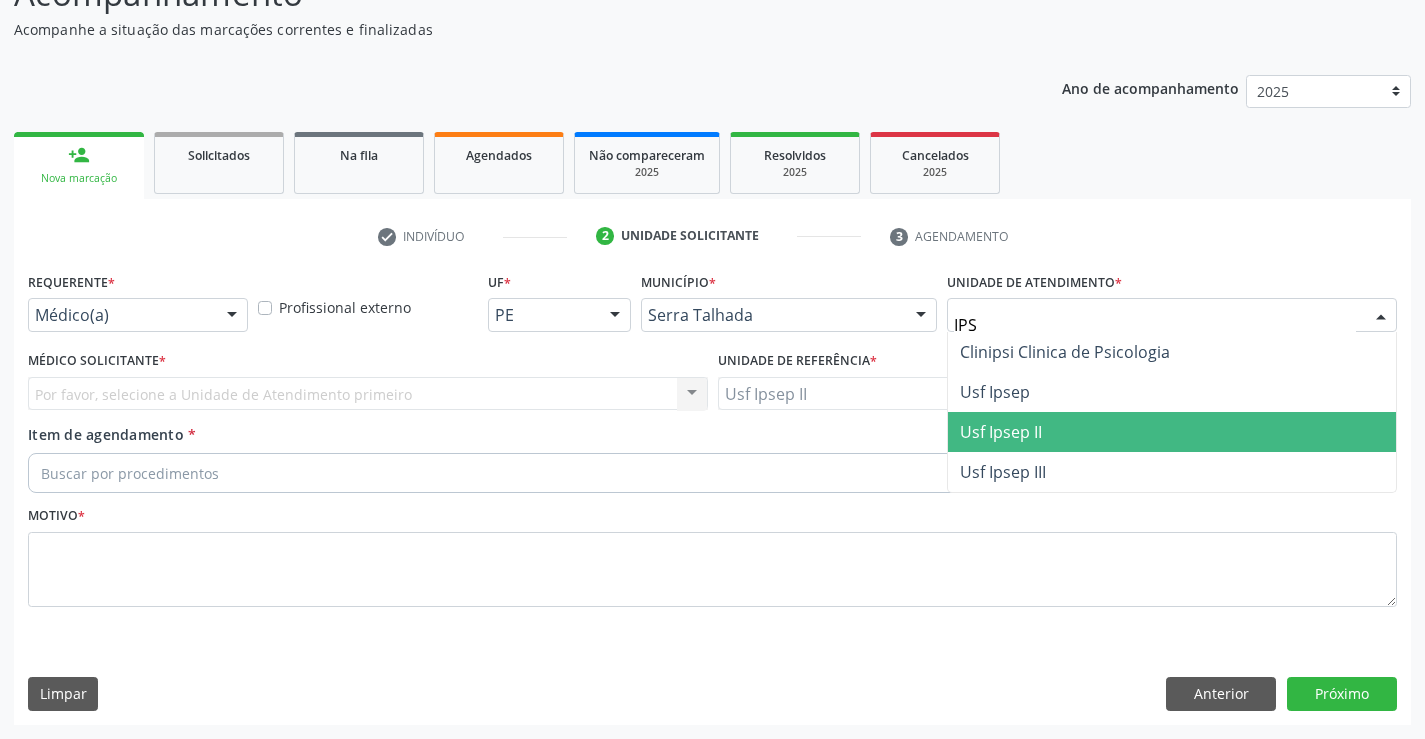 click on "Usf Ipsep II" at bounding box center [1172, 432] 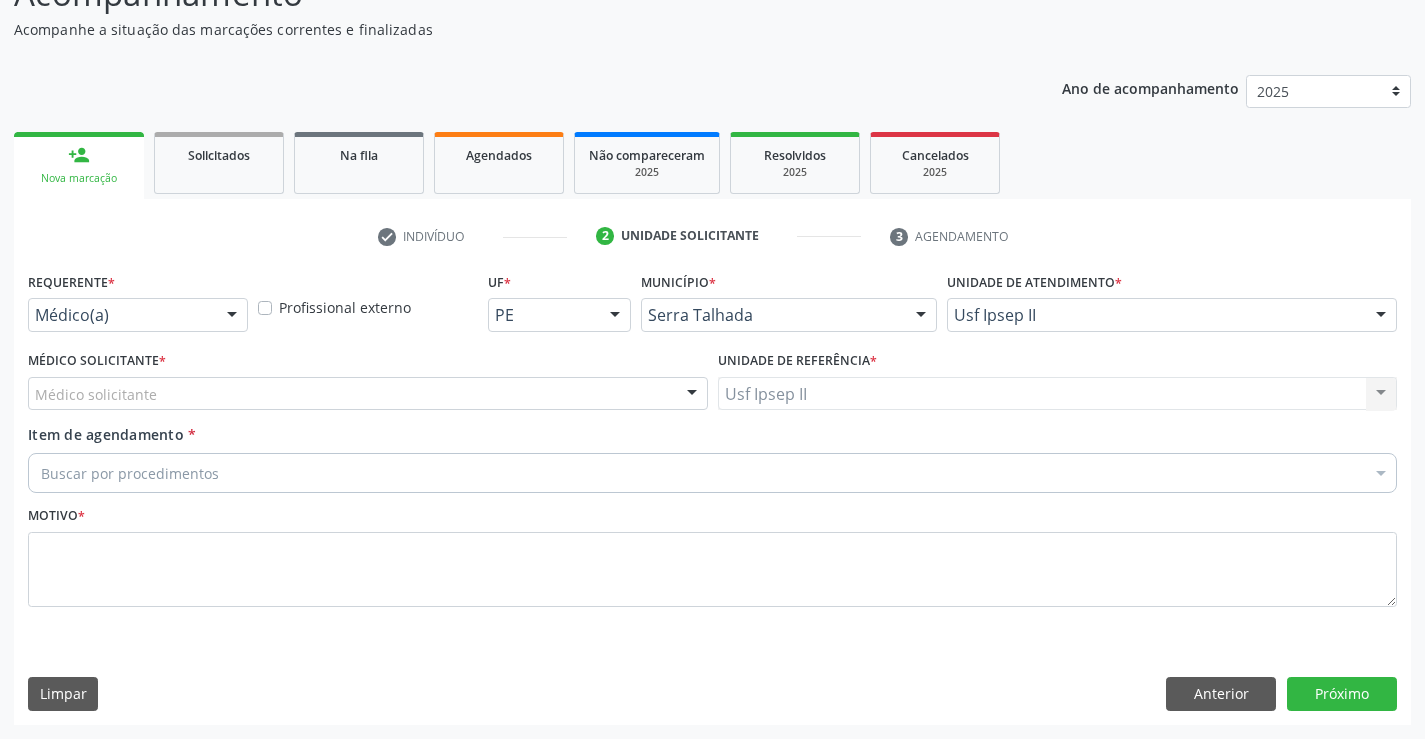 click on "Médico solicitante" at bounding box center [368, 394] 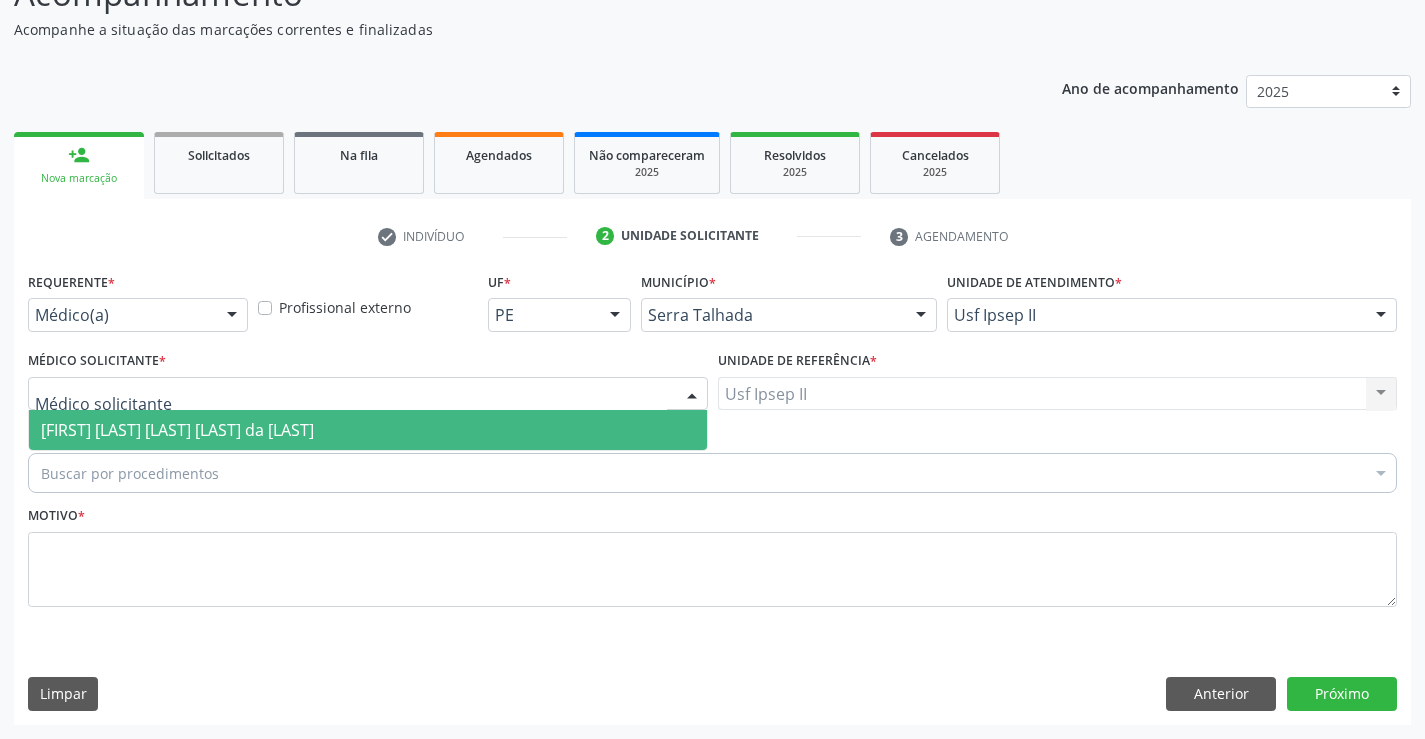 click on "[FIRST] [LAST] [LAST] [LAST] da [LAST]" at bounding box center (368, 430) 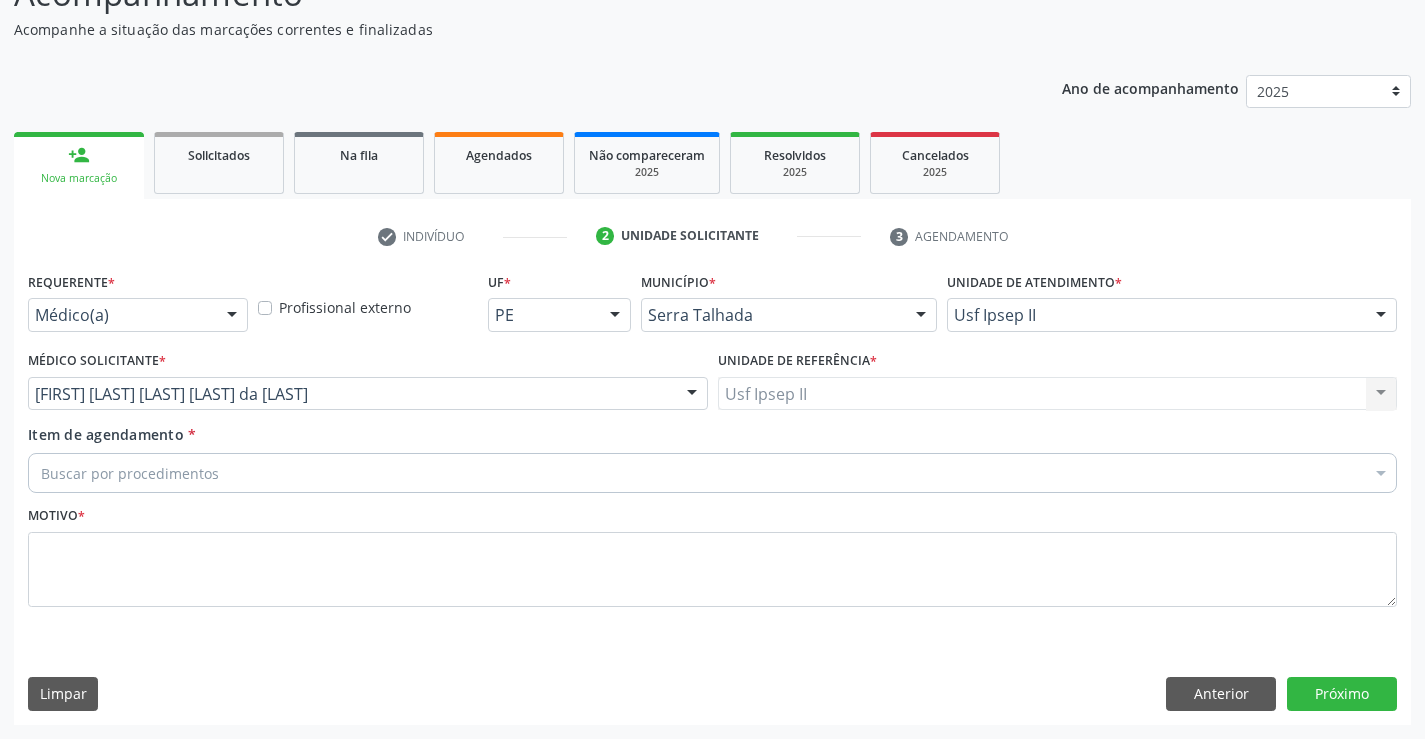 click on "Buscar por procedimentos" at bounding box center [712, 473] 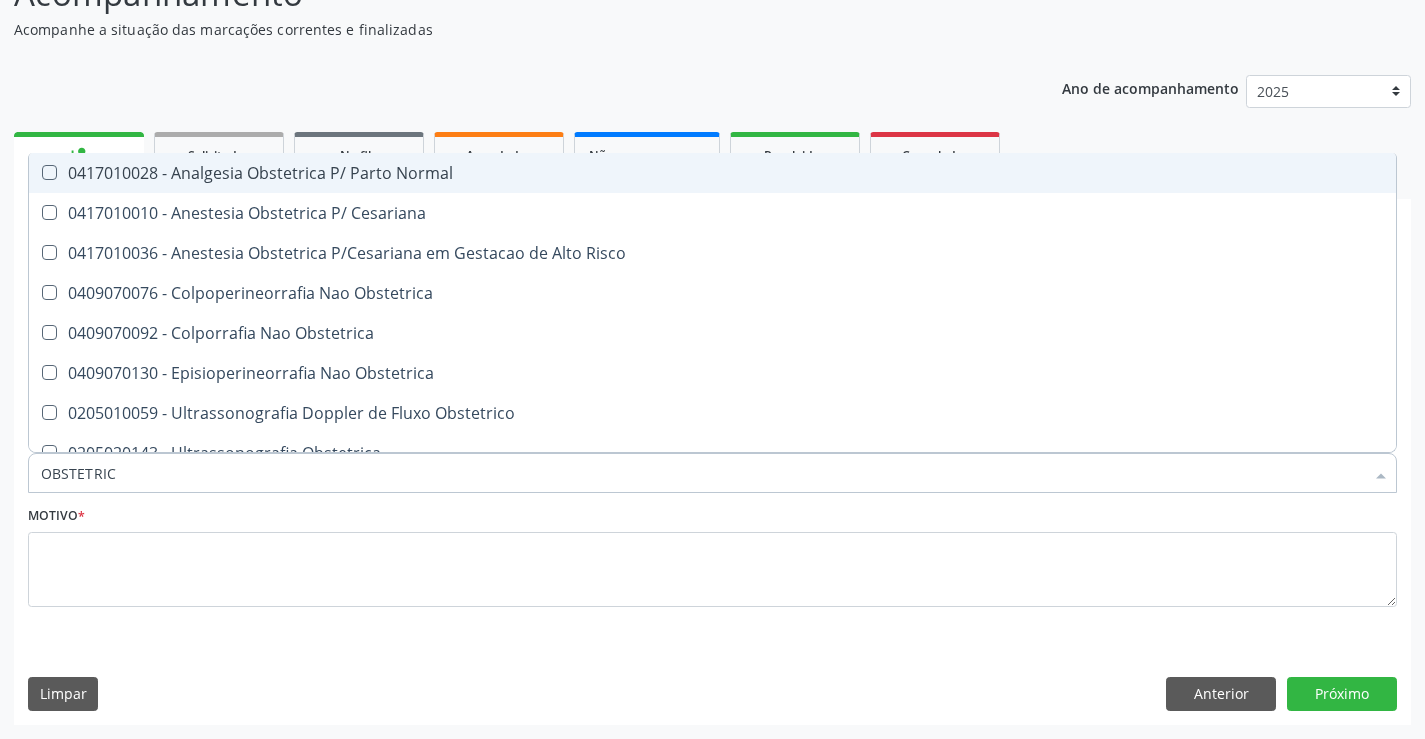 type on "OBSTETRICA" 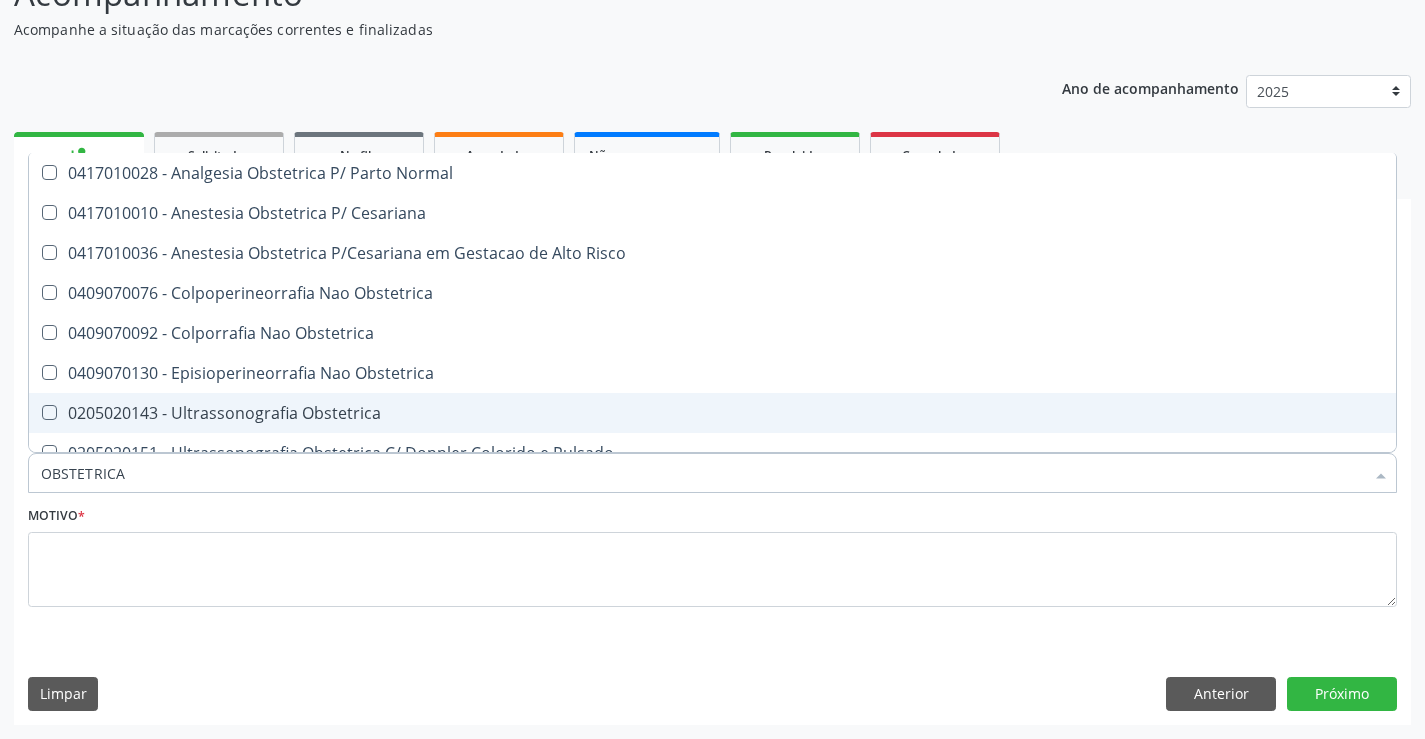 click on "0205020143 - Ultrassonografia Obstetrica" at bounding box center [712, 413] 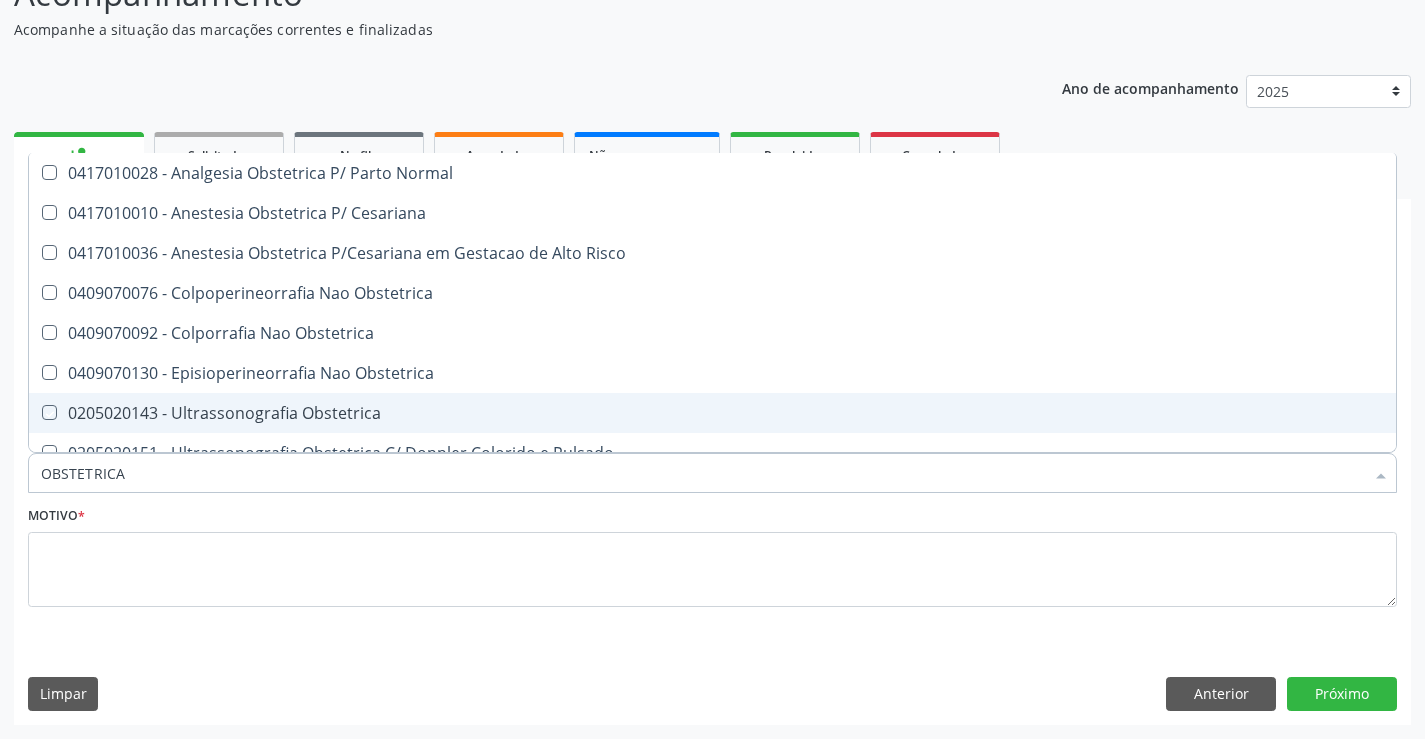 checkbox on "true" 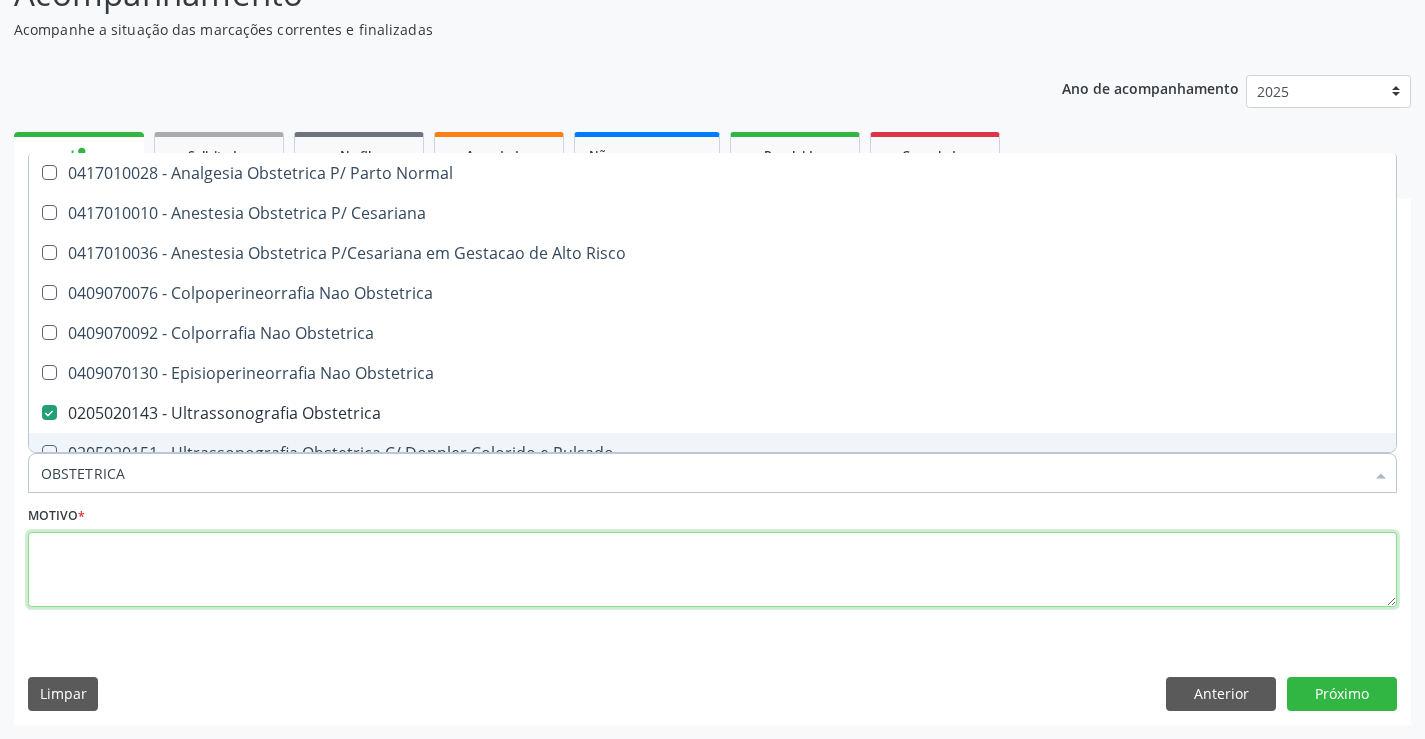 click at bounding box center (712, 570) 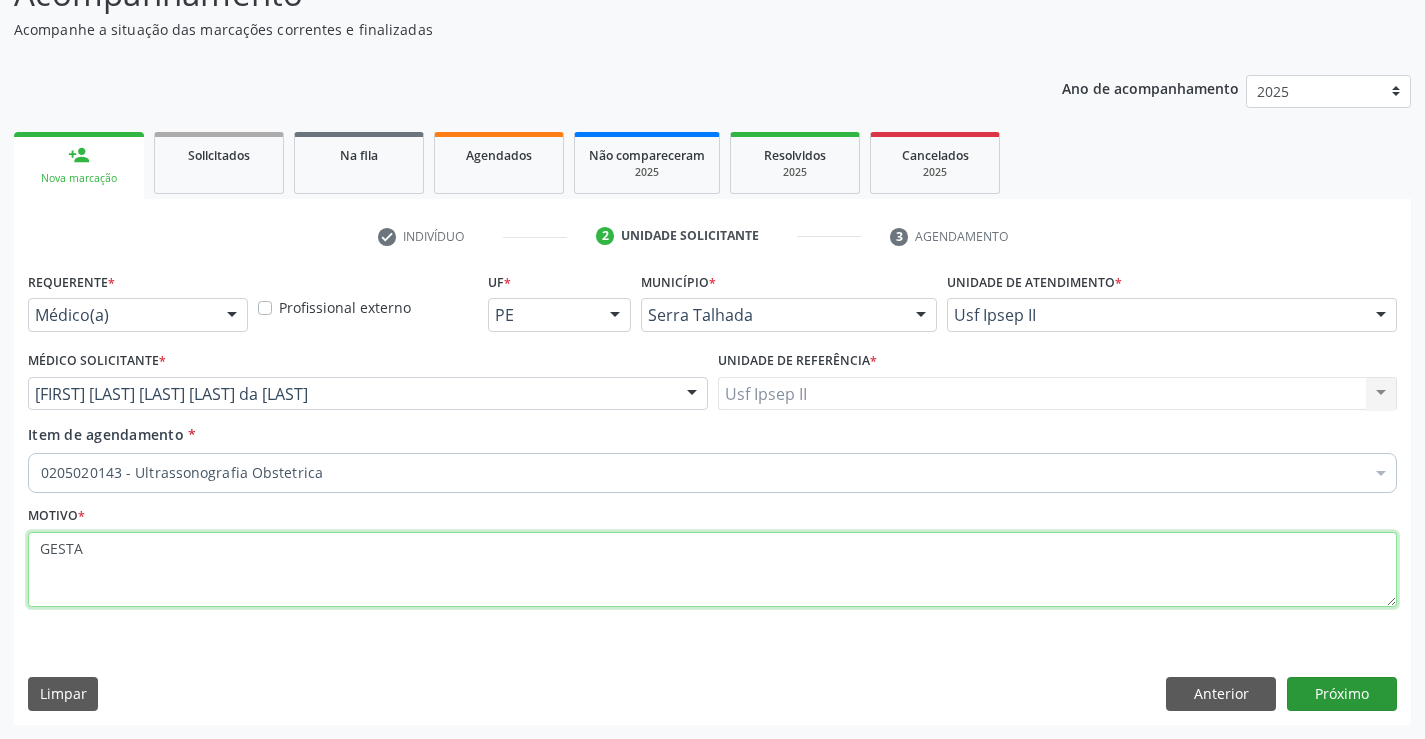 type on "GESTA" 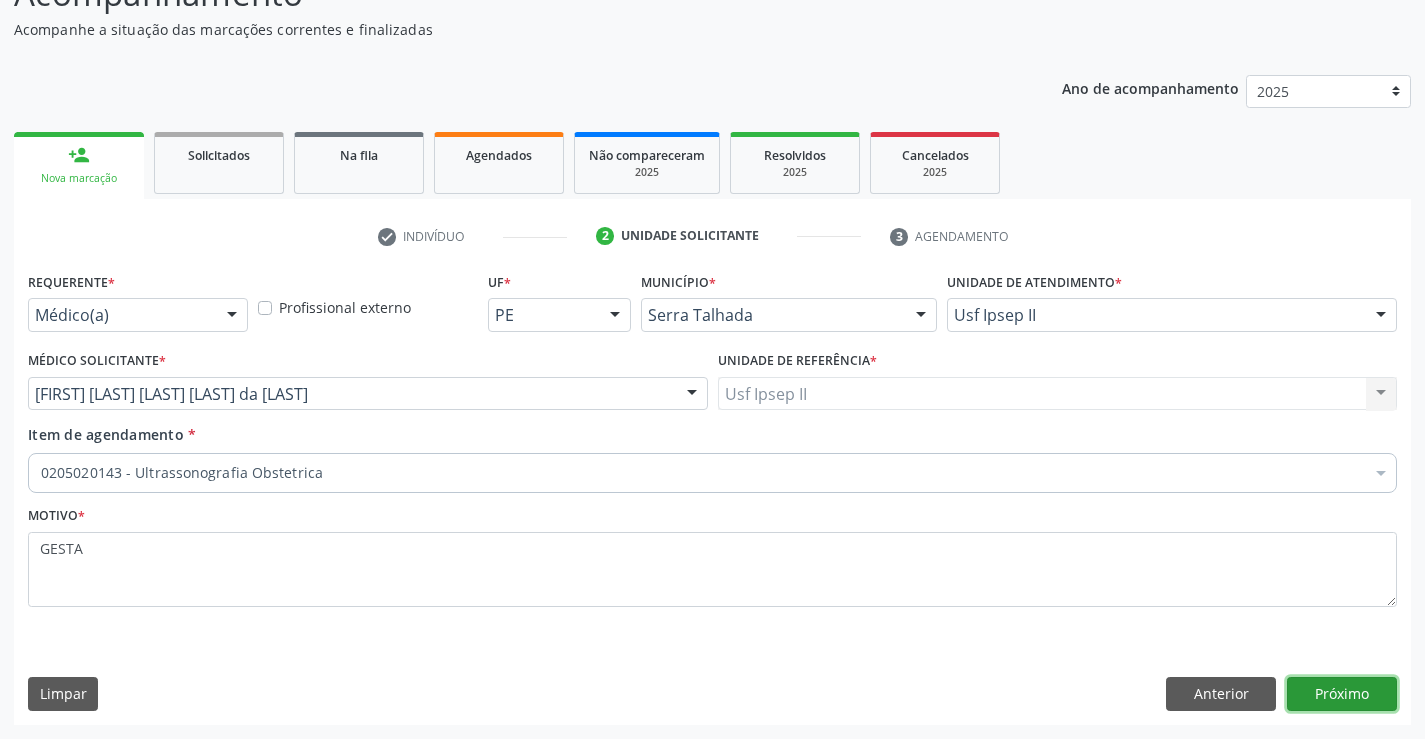 click on "Próximo" at bounding box center [1342, 694] 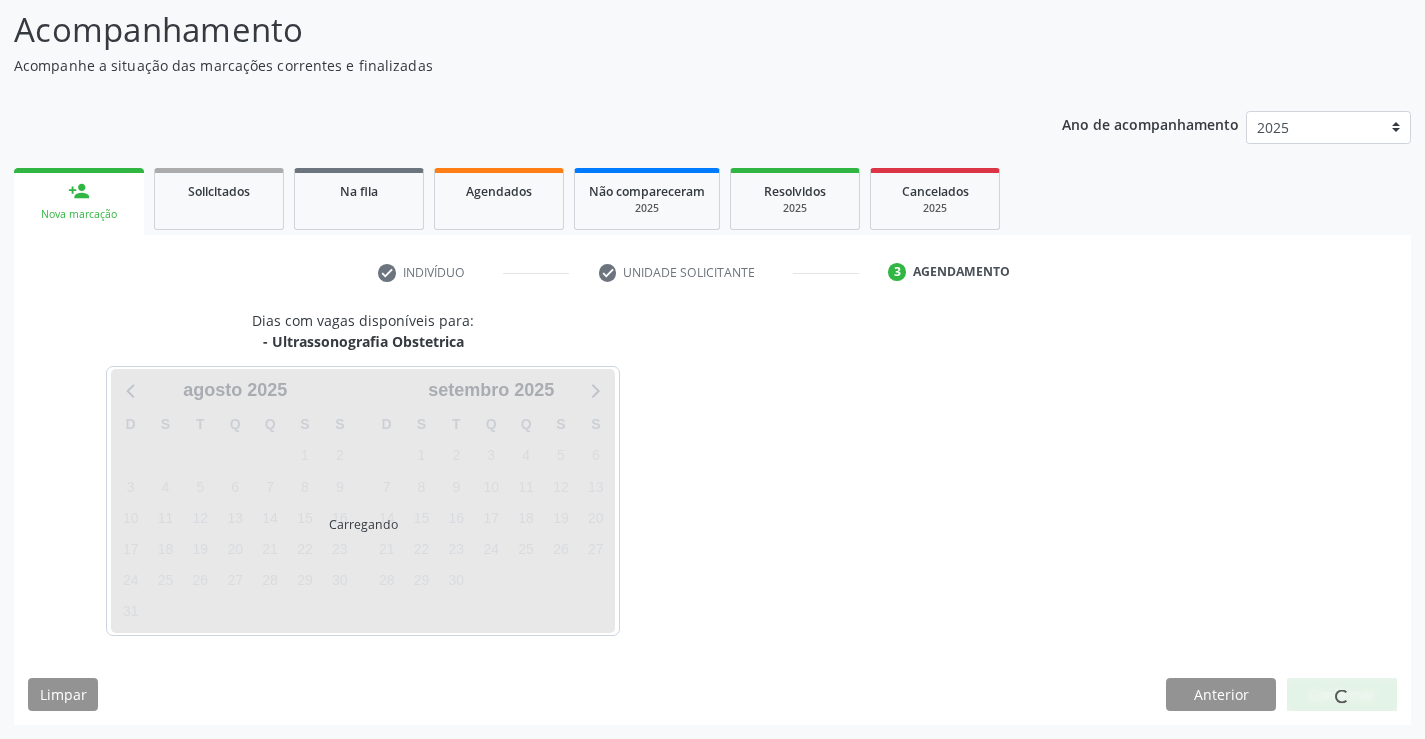 scroll, scrollTop: 131, scrollLeft: 0, axis: vertical 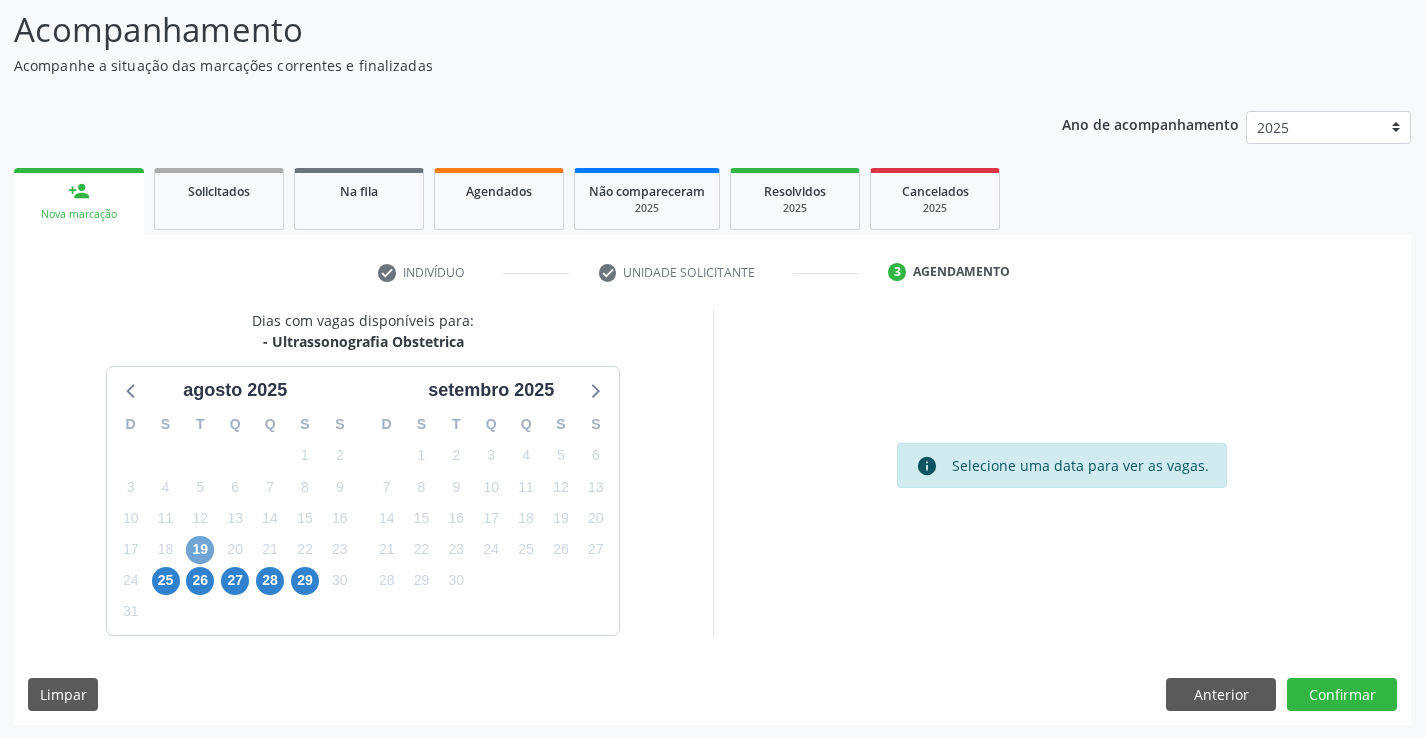 click on "19" at bounding box center (200, 550) 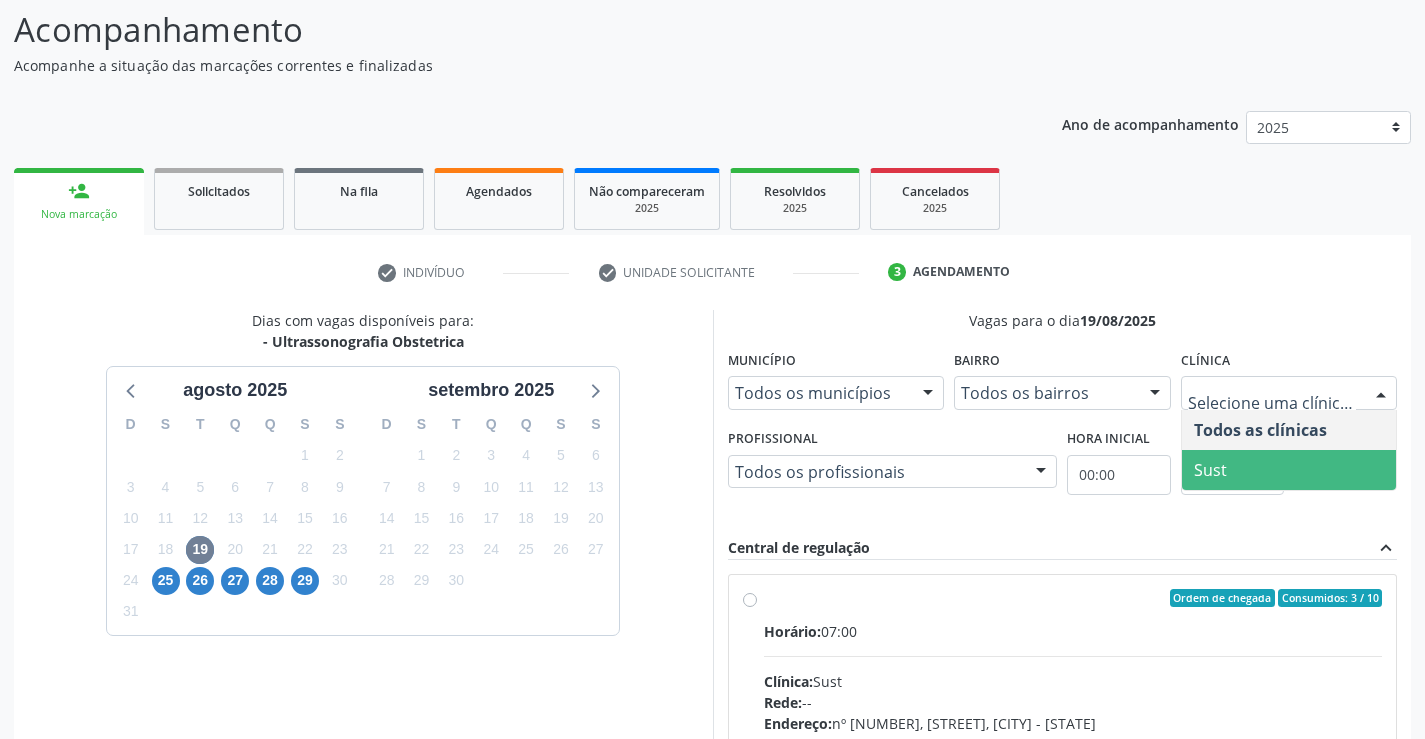 click on "Sust" at bounding box center [1289, 470] 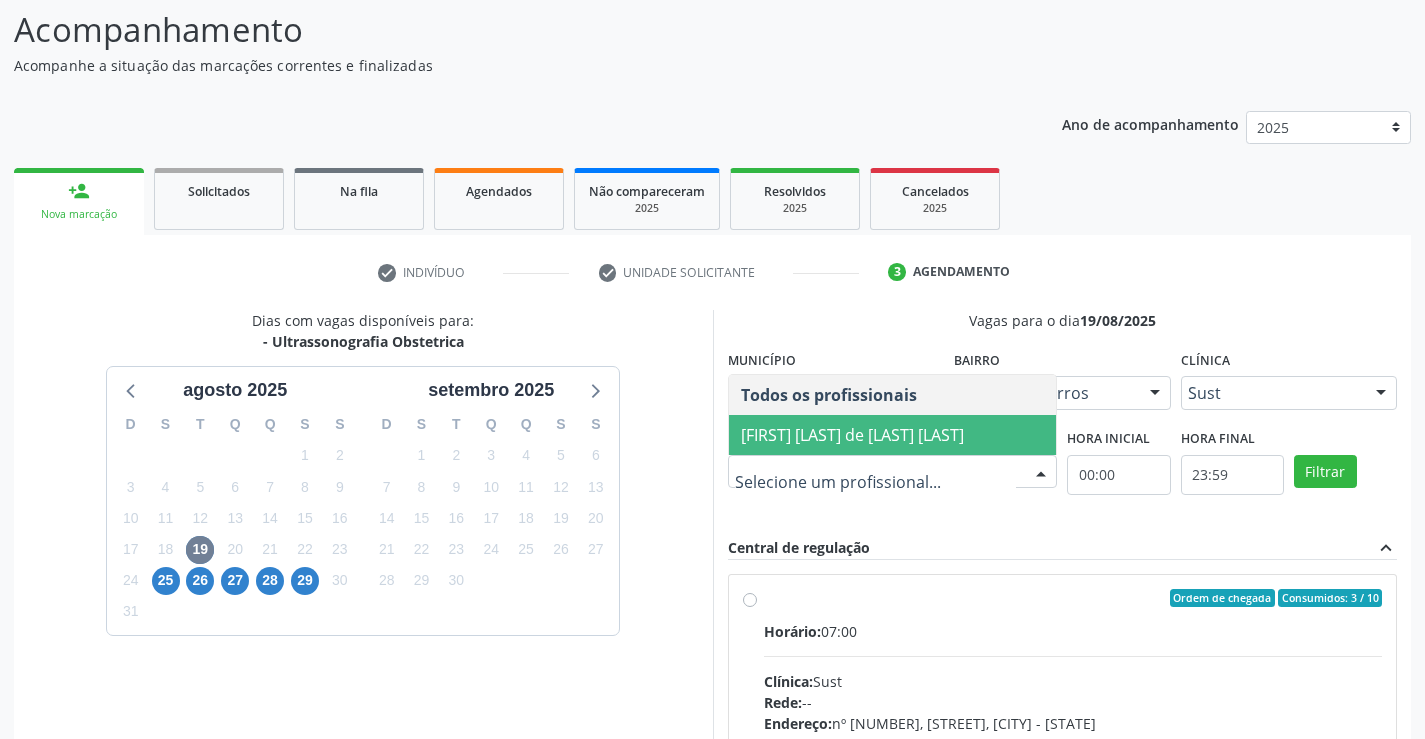 click on "[FIRST] [LAST] de [LAST] [LAST]" at bounding box center [852, 435] 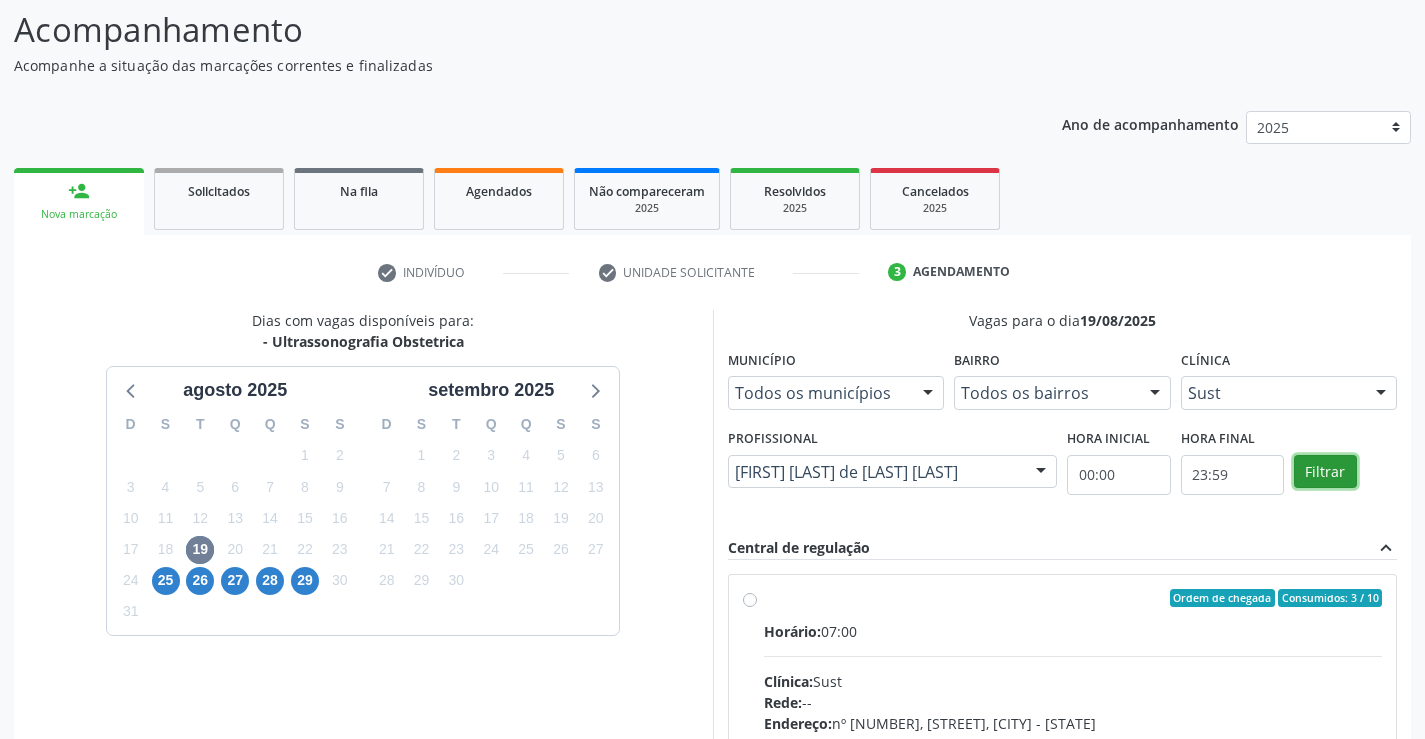 click on "Filtrar" at bounding box center [1325, 472] 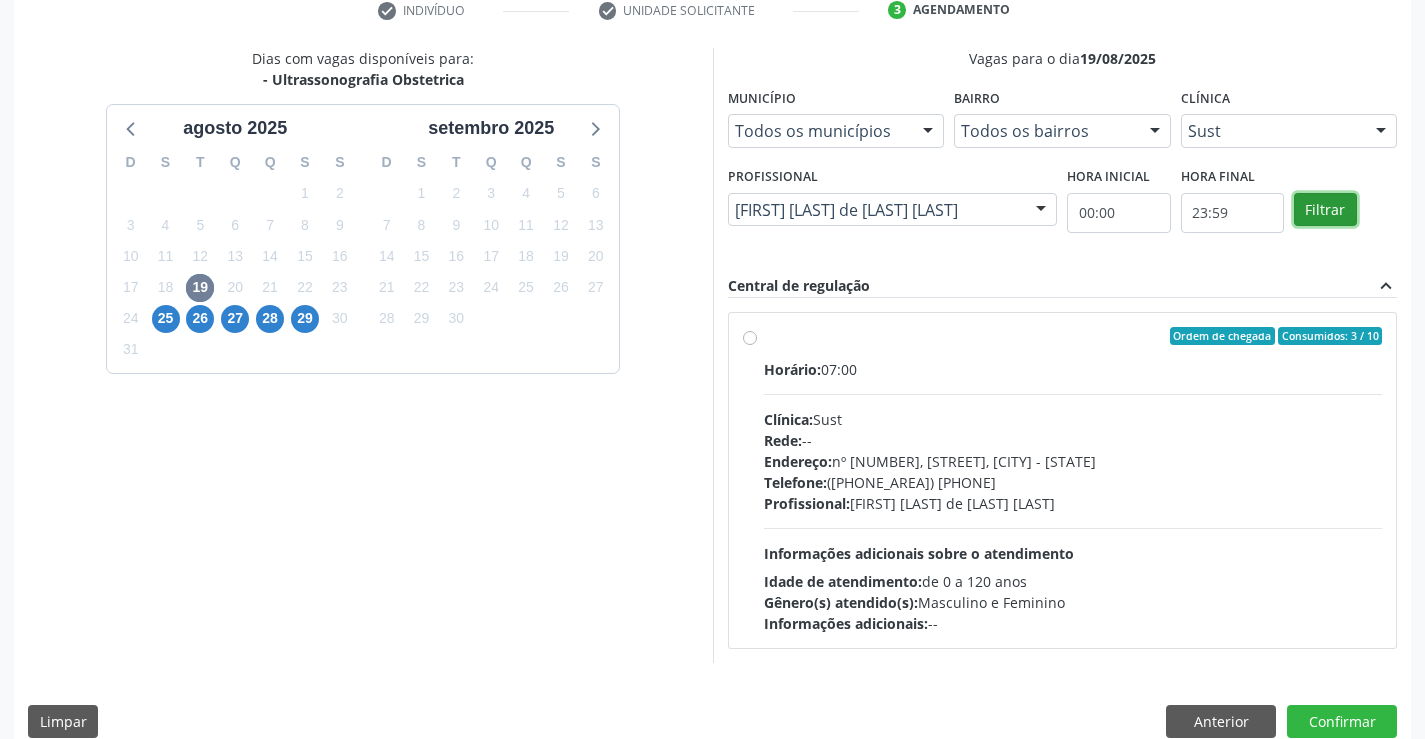 scroll, scrollTop: 420, scrollLeft: 0, axis: vertical 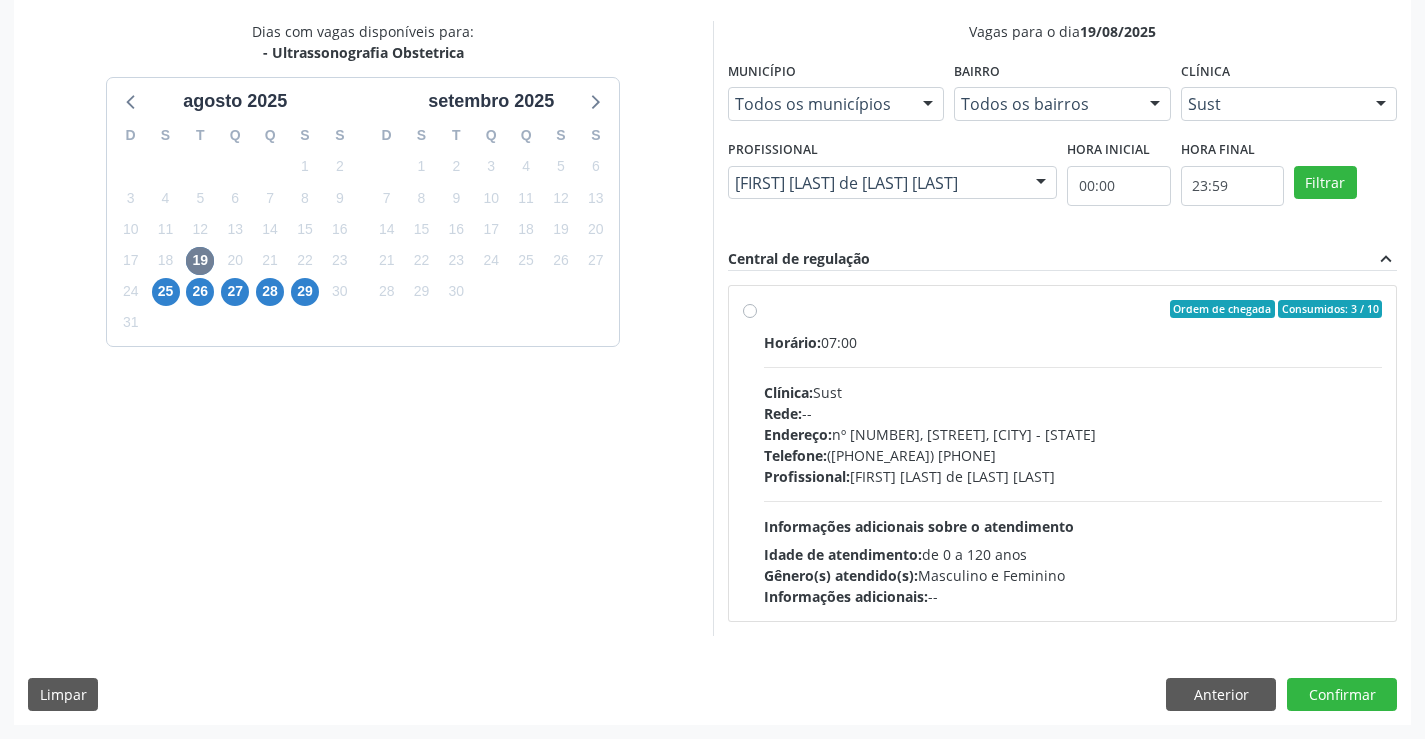 click on "Profissional:
[FIRST] [LAST] de [LAST] [LAST]" at bounding box center (1073, 476) 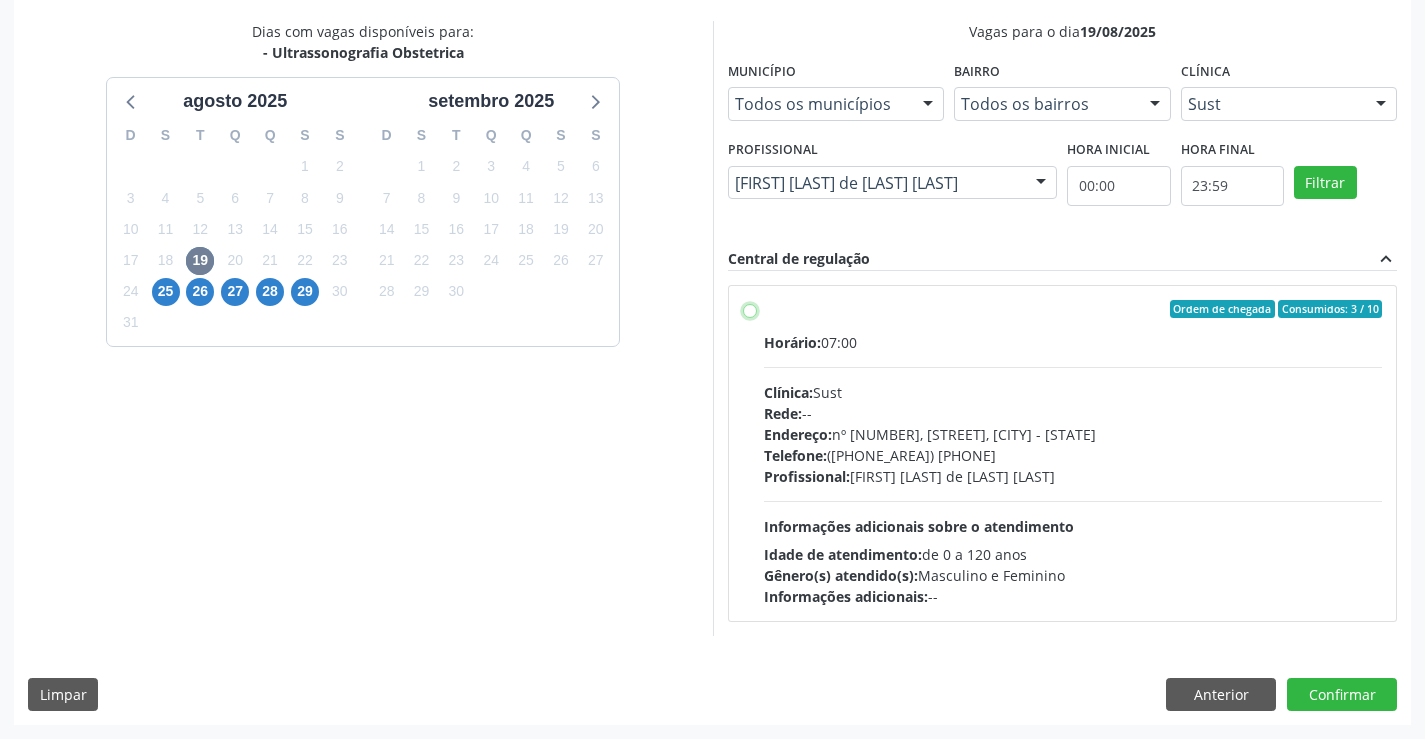click on "Ordem de chegada
Consumidos: 3 / 10
Horário:   07:00
Clínica:  Sust
Rede:
--
Endereço:   nº [NUMBER], [STREET], [CITY] - [STATE]
Telefone:   ([PHONE_AREA]) [PHONE]
Profissional:
[FIRST] [LAST] de [LAST] [LAST]
Informações adicionais sobre o atendimento
Idade de atendimento:
de 0 a 120 anos
Gênero(s) atendido(s):
Masculino e Feminino
Informações adicionais:
--" at bounding box center (750, 309) 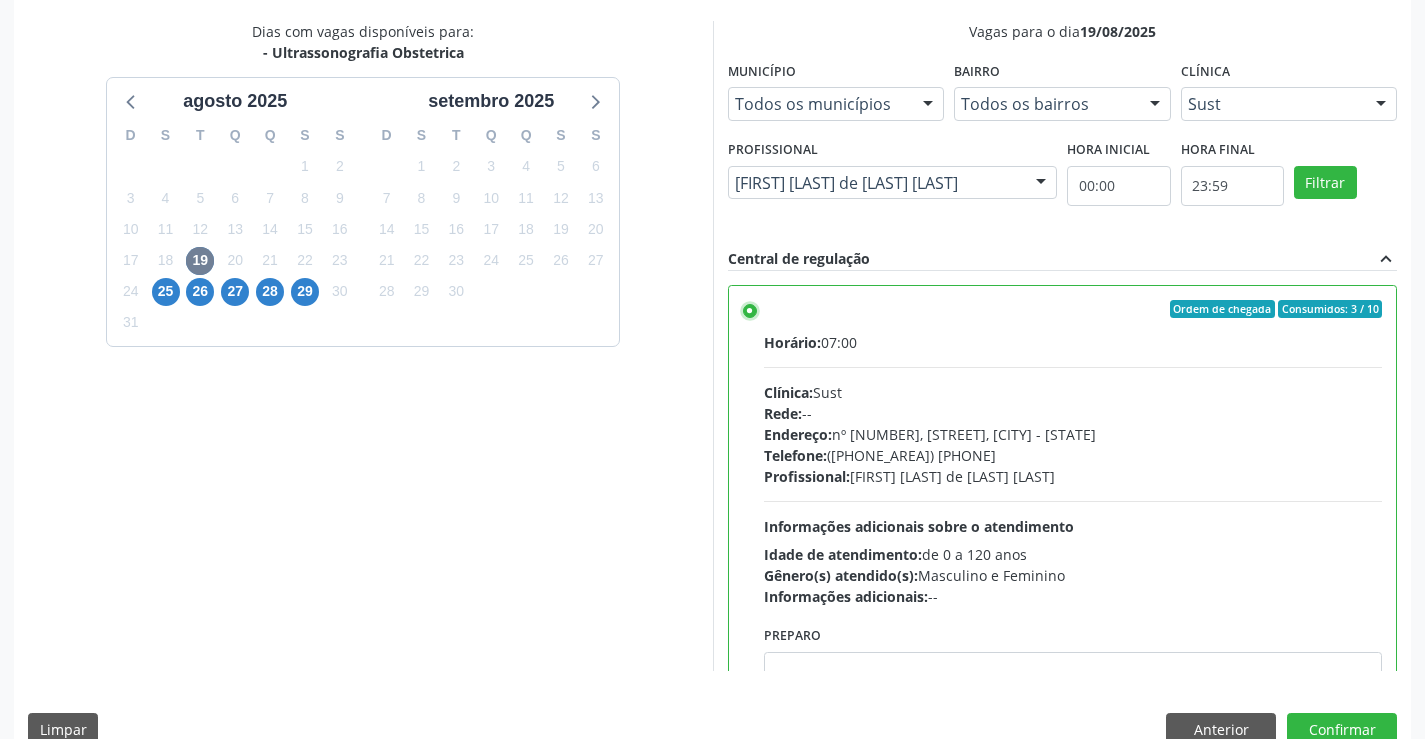 scroll, scrollTop: 456, scrollLeft: 0, axis: vertical 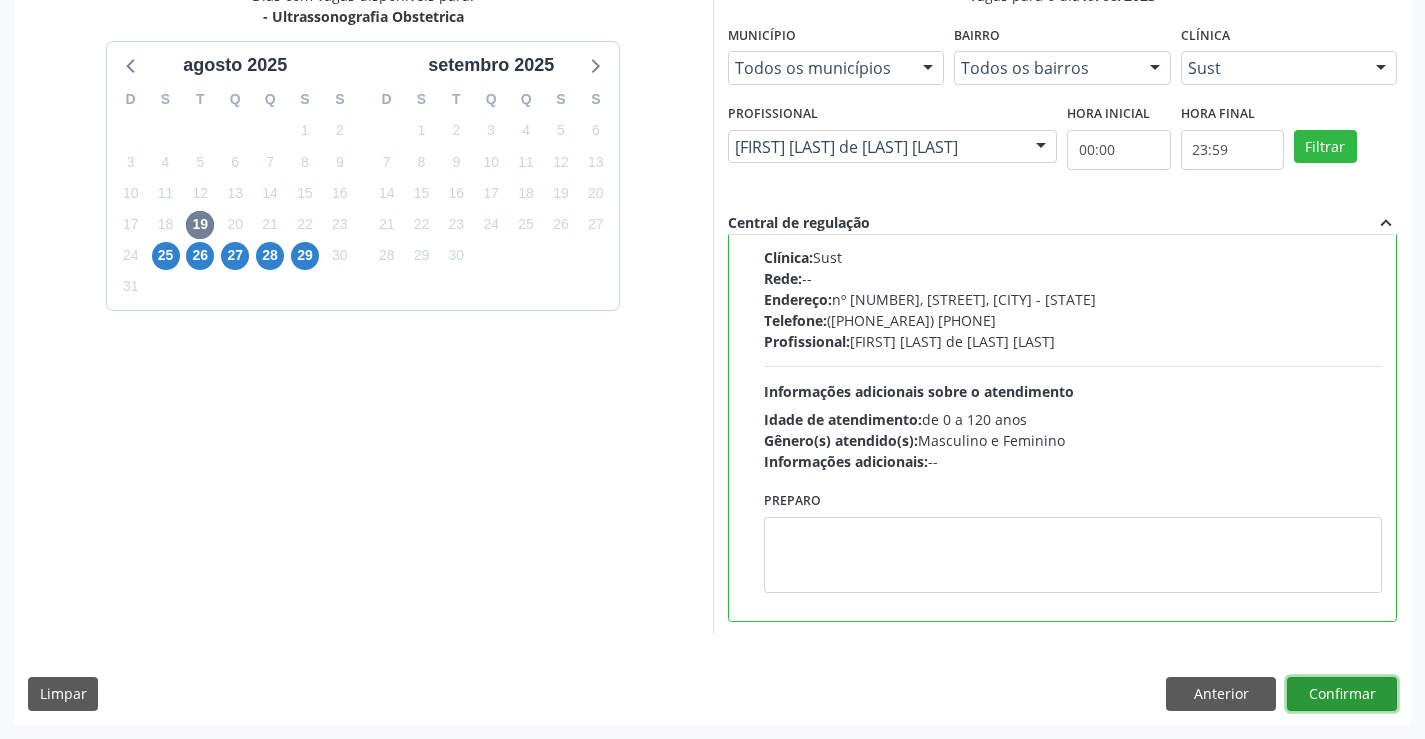 click on "Confirmar" at bounding box center [1342, 694] 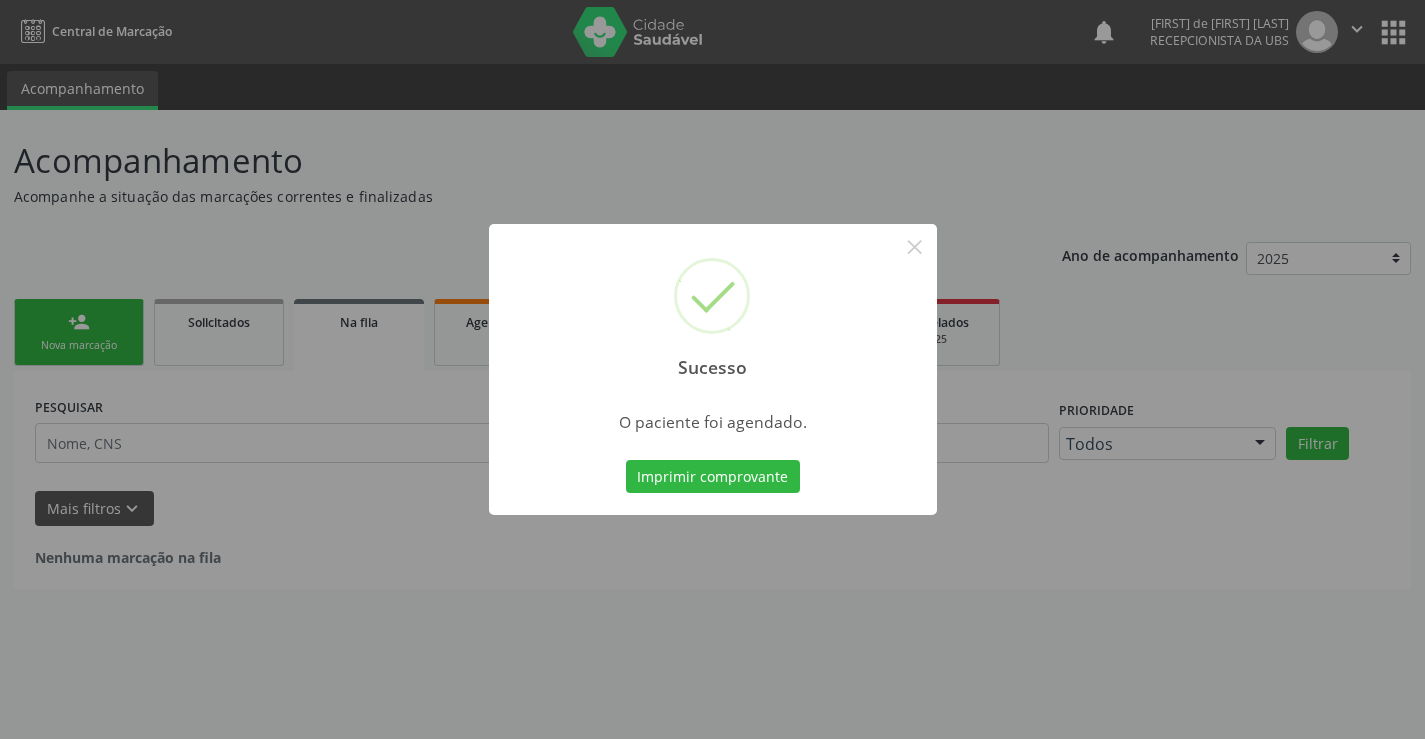 scroll, scrollTop: 0, scrollLeft: 0, axis: both 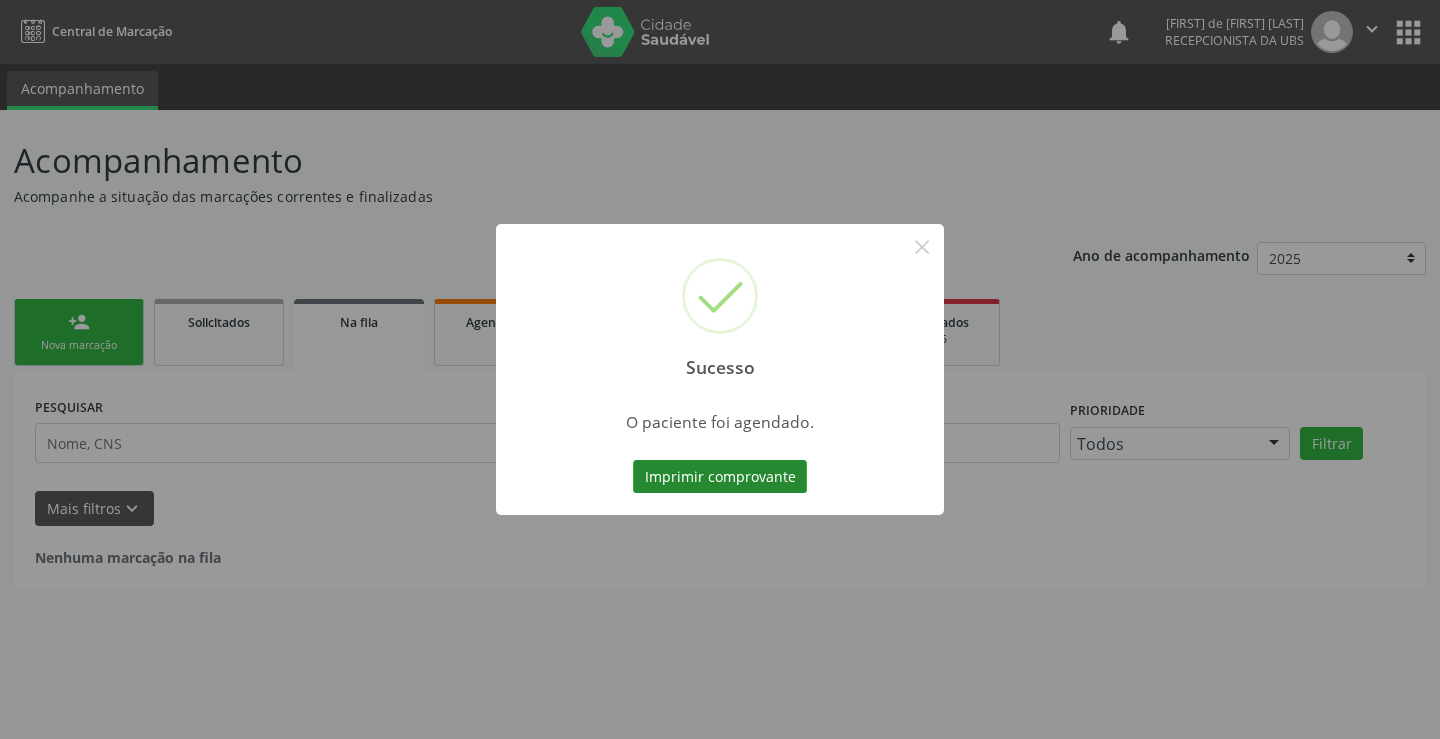 click on "Imprimir comprovante" at bounding box center [720, 477] 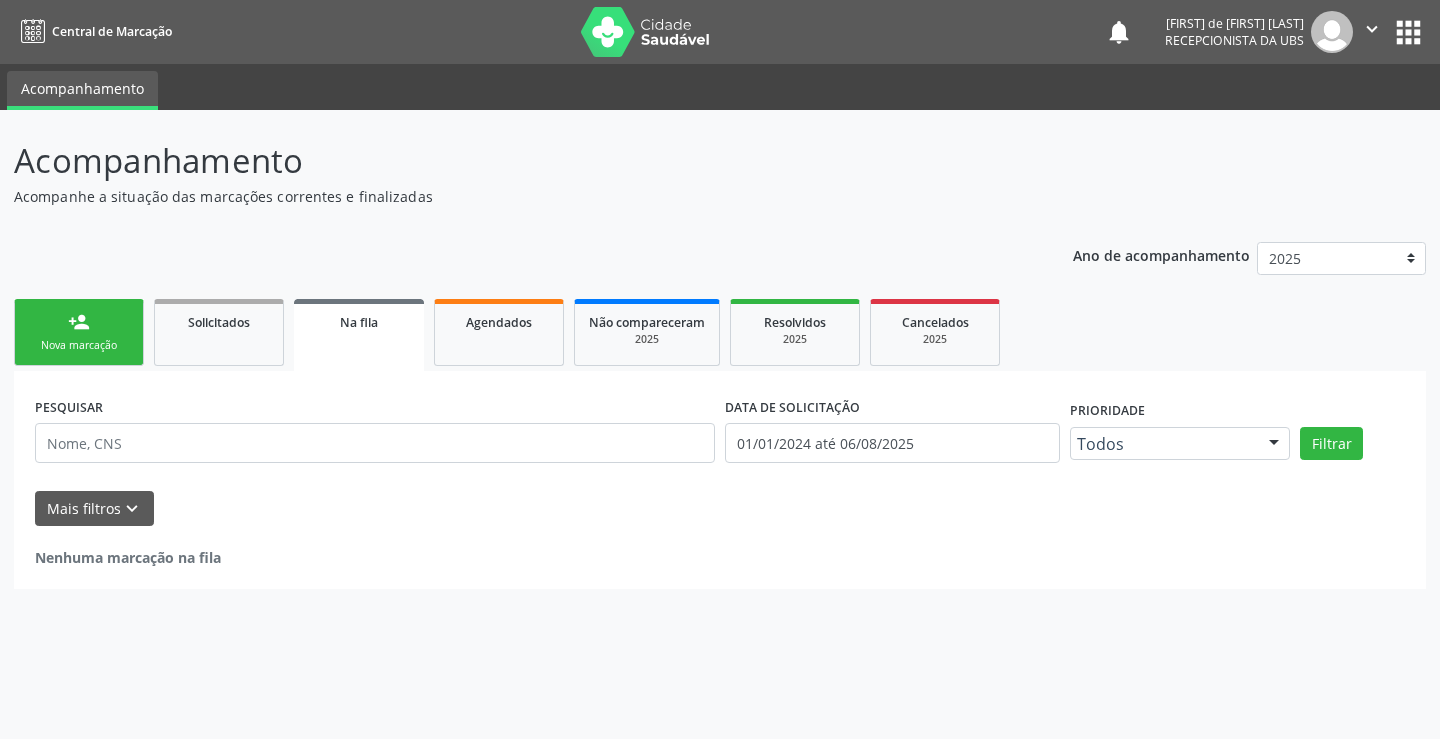 click on "person_add
Nova marcação" at bounding box center (79, 332) 